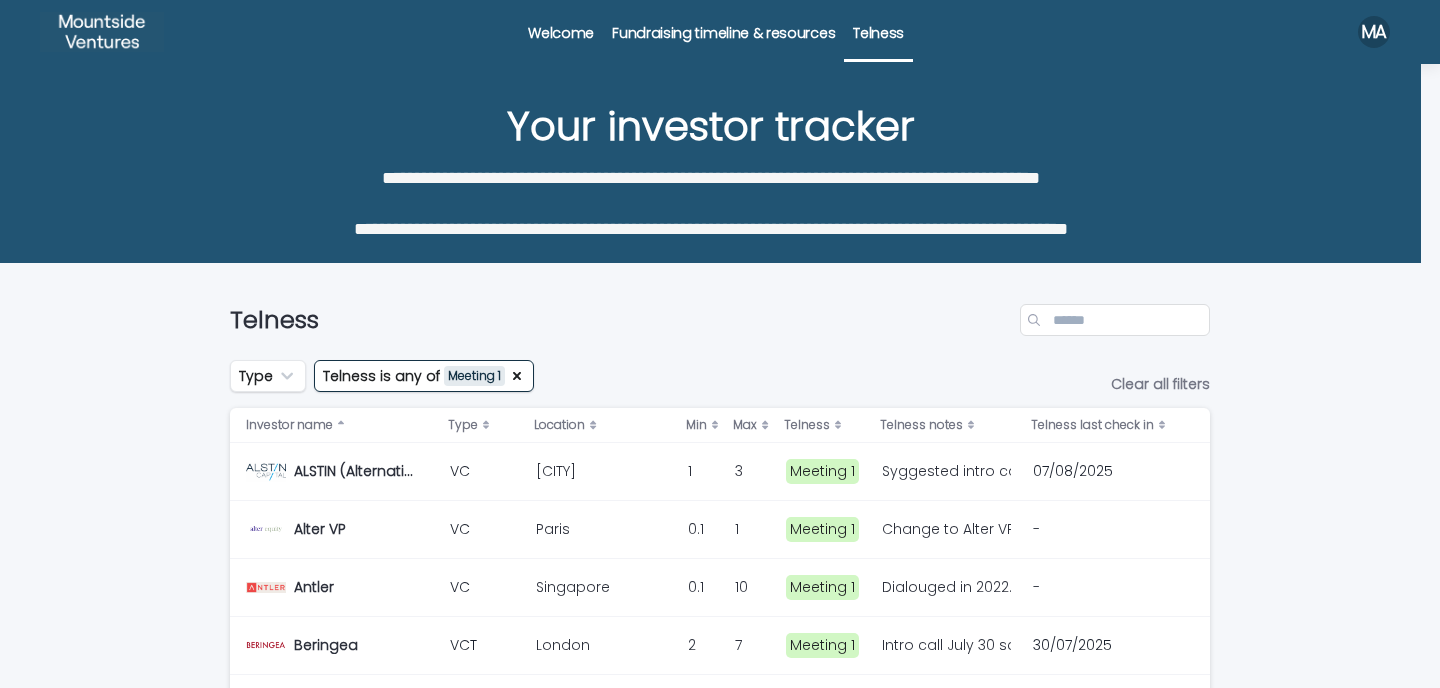 scroll, scrollTop: 0, scrollLeft: 0, axis: both 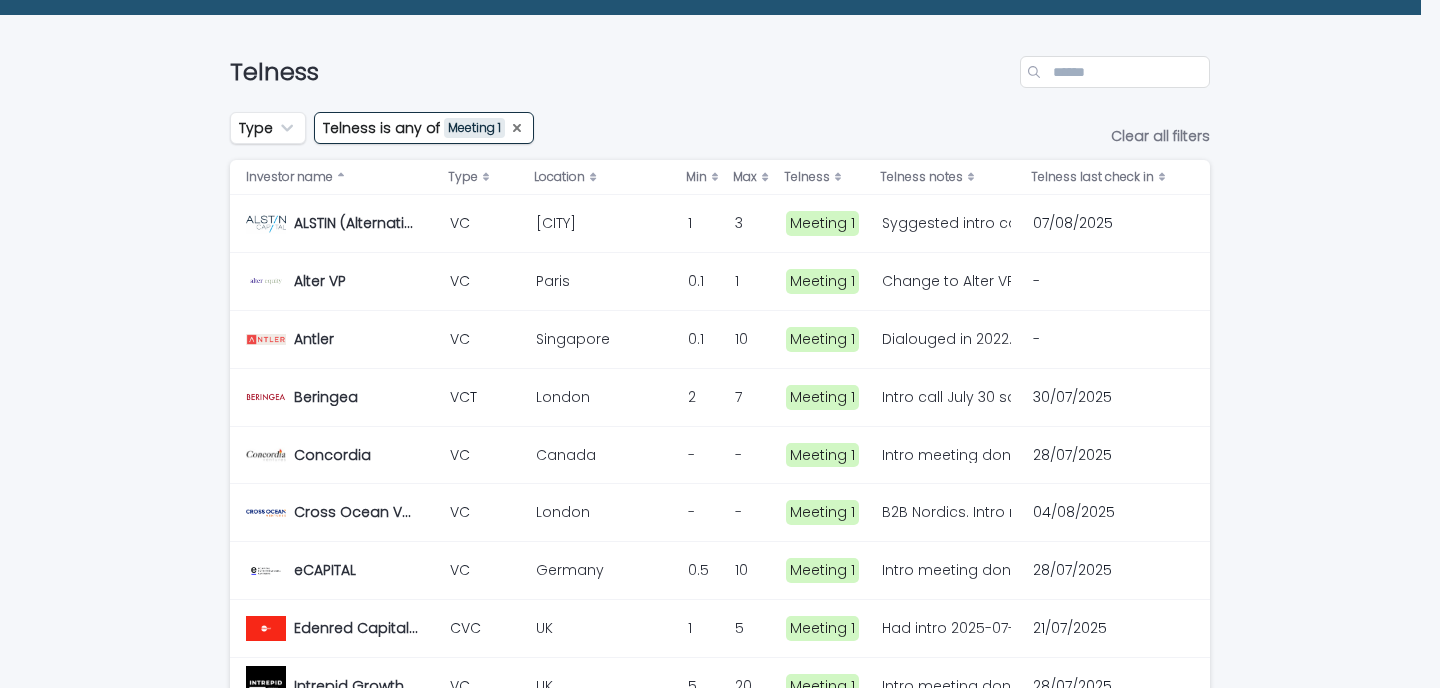 click 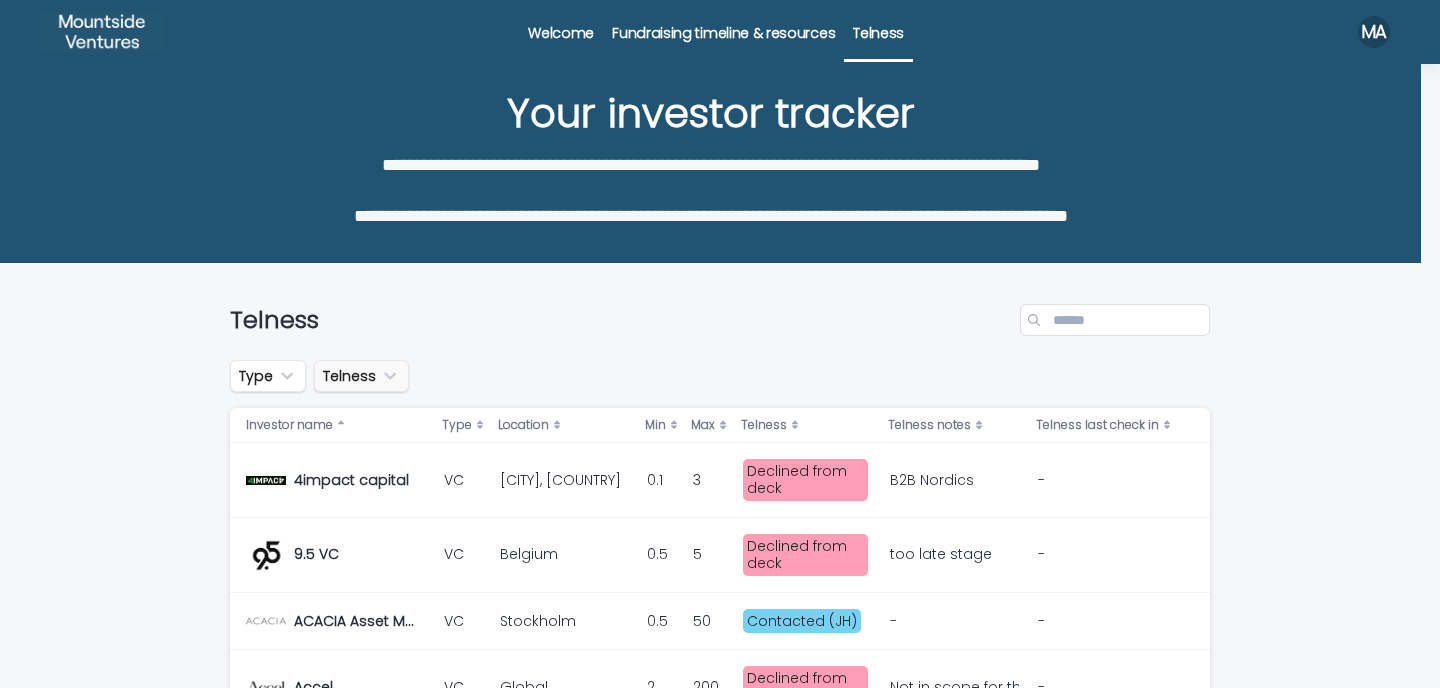 scroll, scrollTop: 0, scrollLeft: 0, axis: both 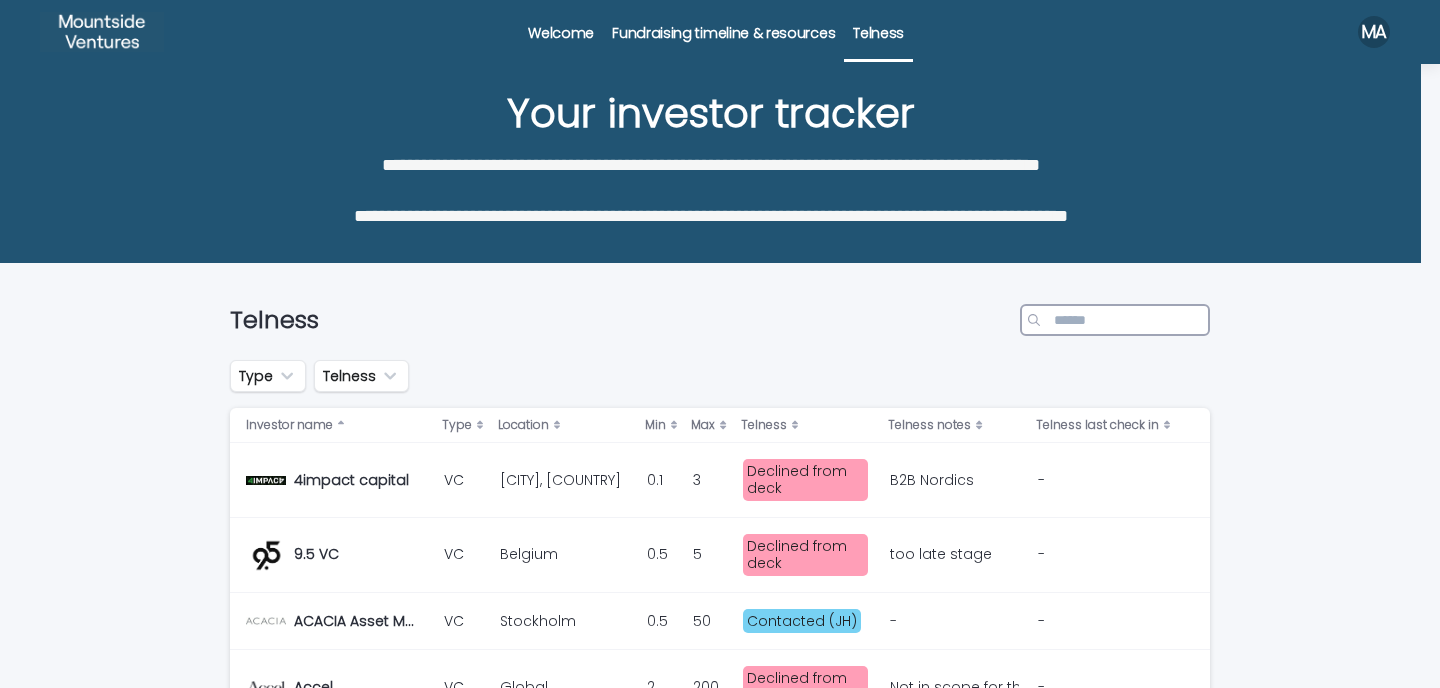 click at bounding box center (1115, 320) 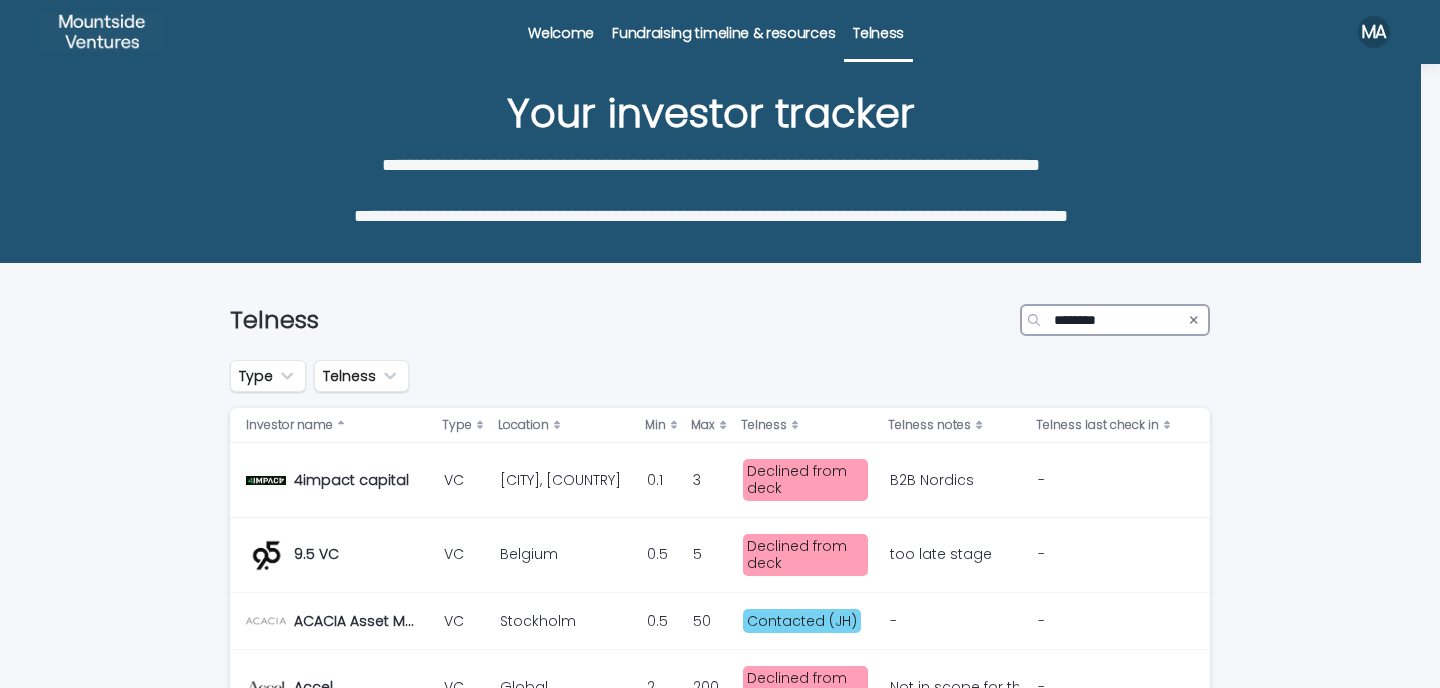 type on "********" 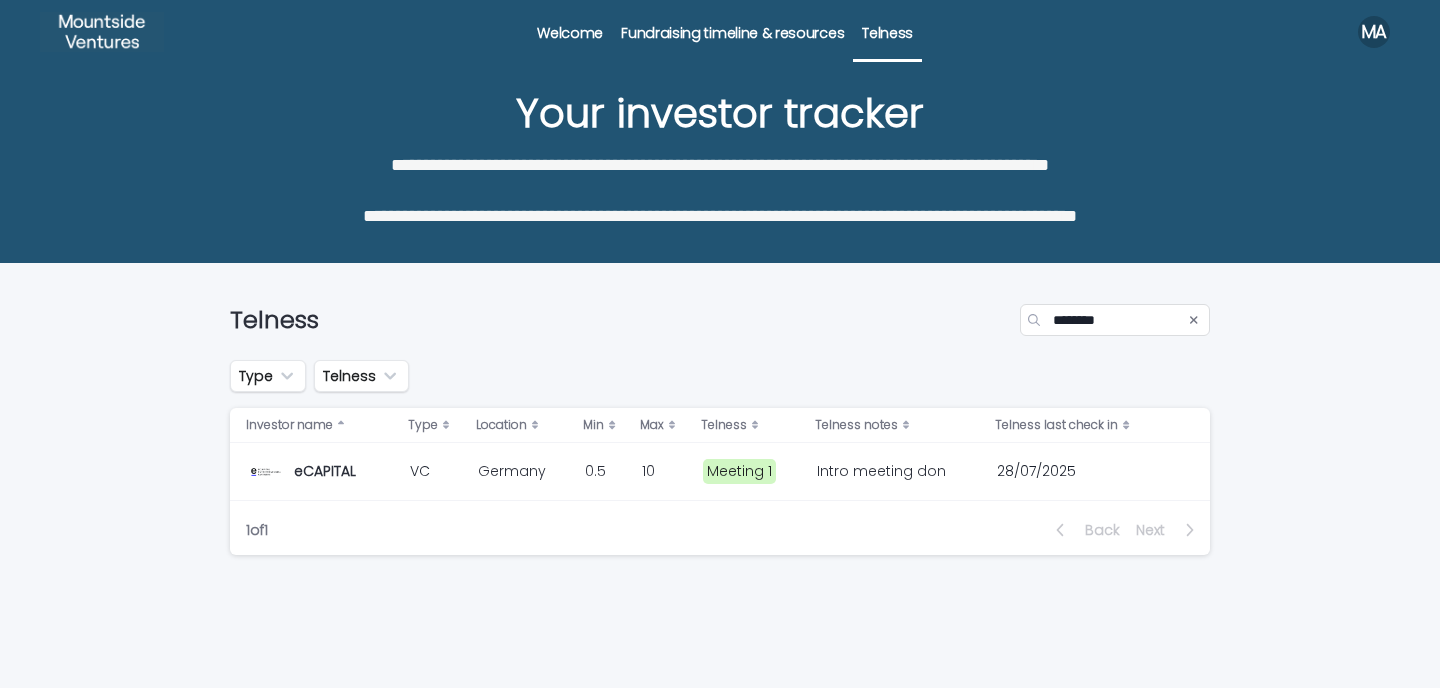 click at bounding box center (524, 471) 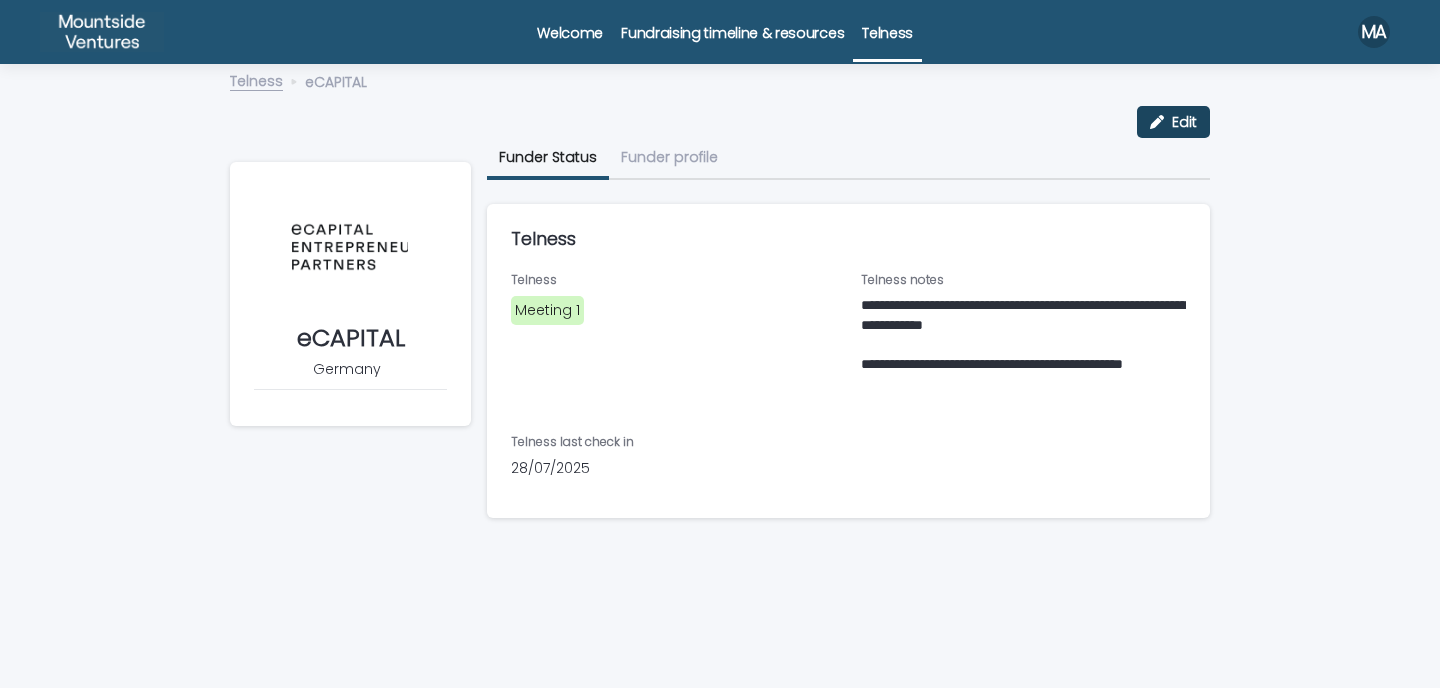 click 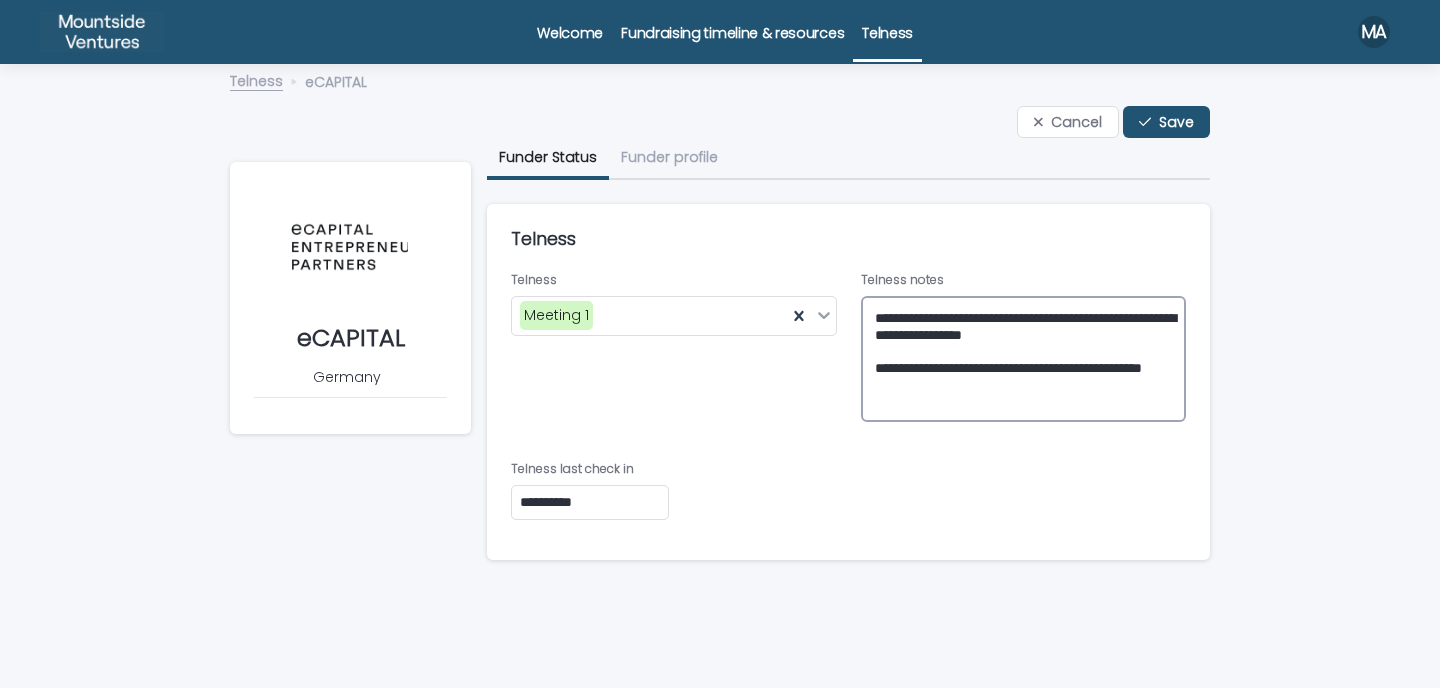 click on "**********" at bounding box center [1024, 359] 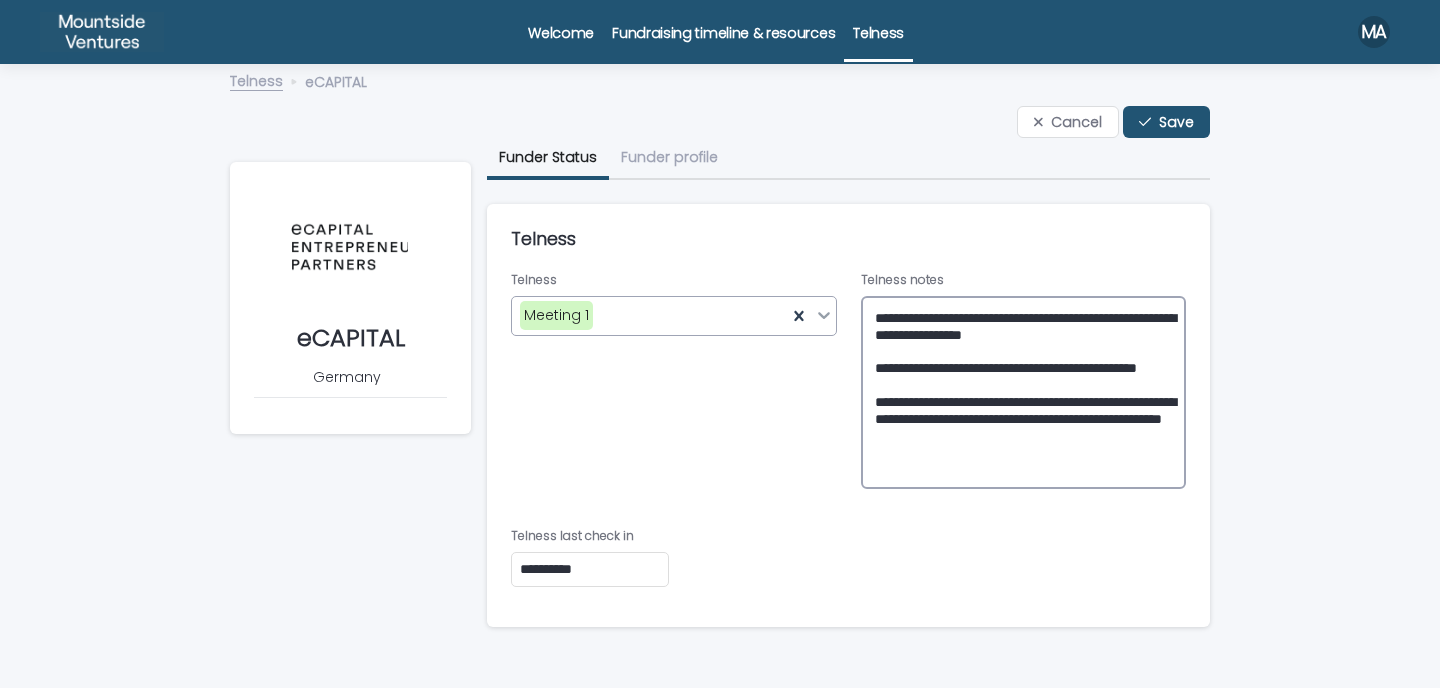 type on "**********" 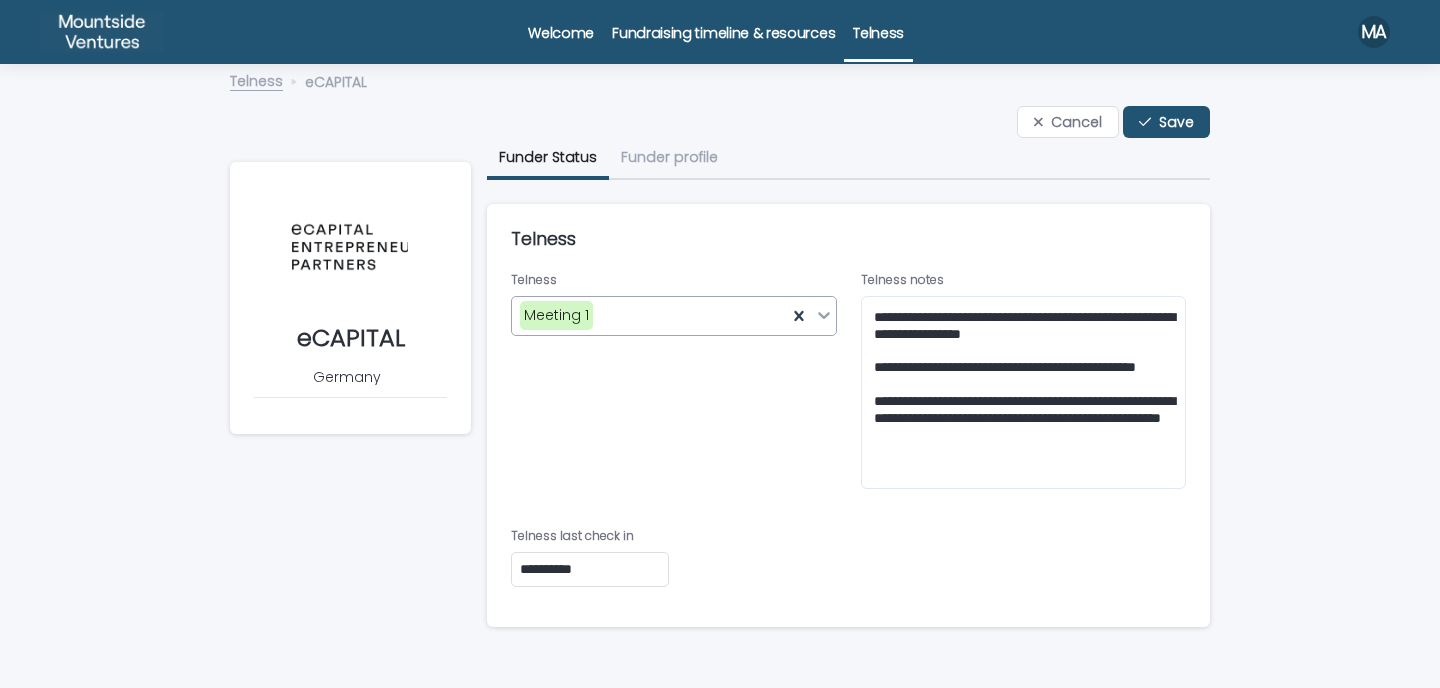 click on "Meeting 1" at bounding box center (649, 315) 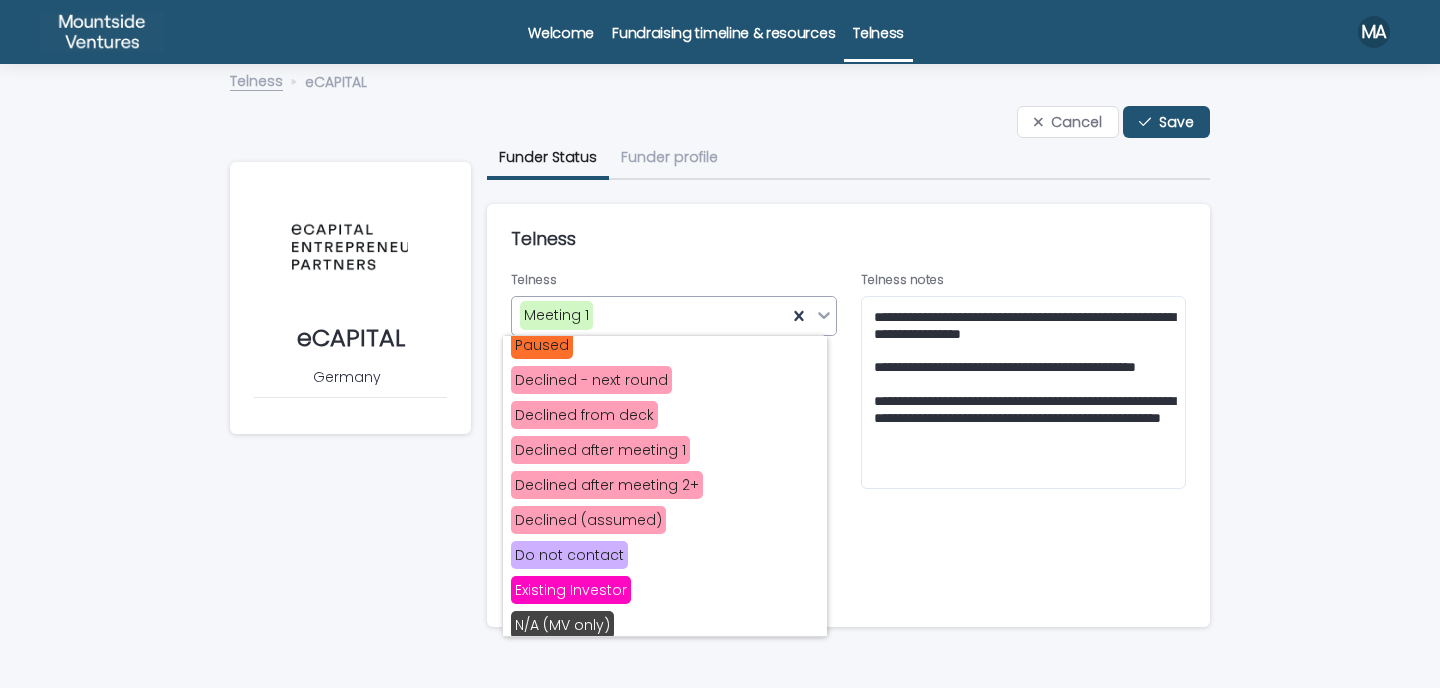 scroll, scrollTop: 597, scrollLeft: 0, axis: vertical 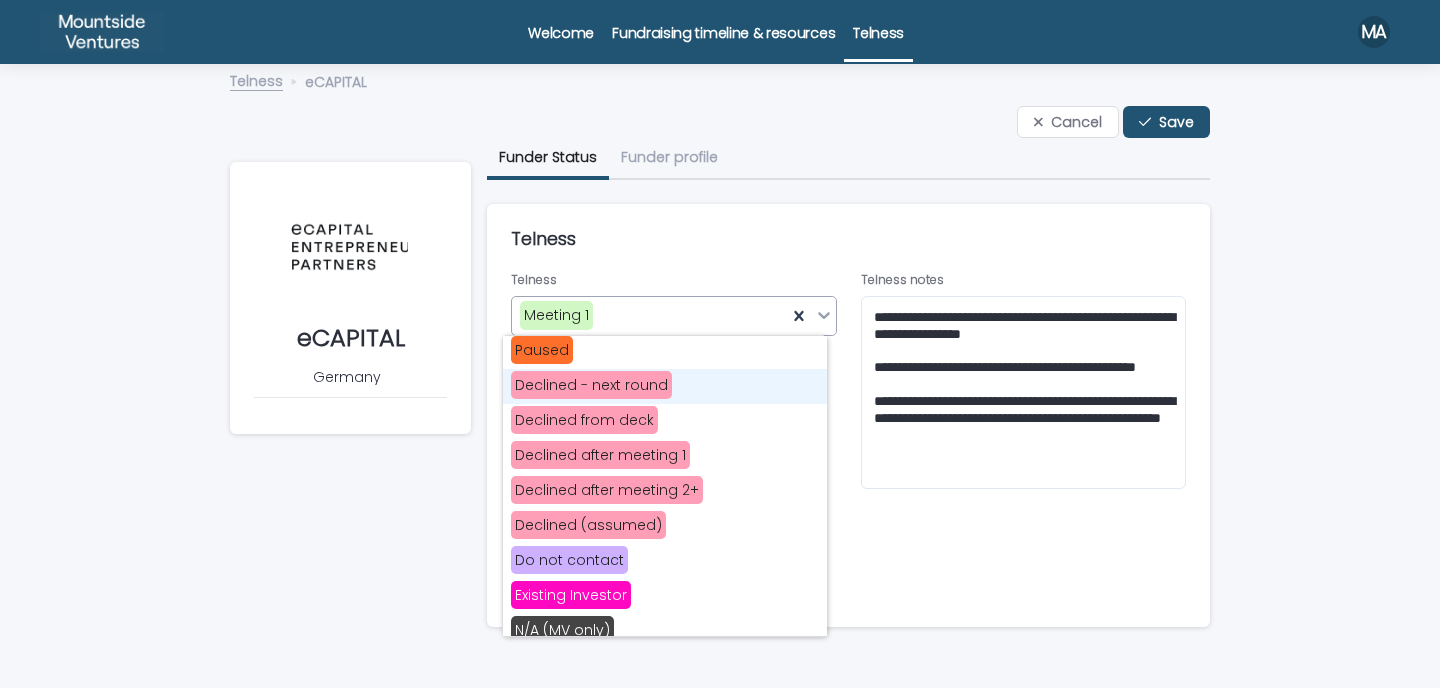 click on "Declined - next round" at bounding box center [591, 385] 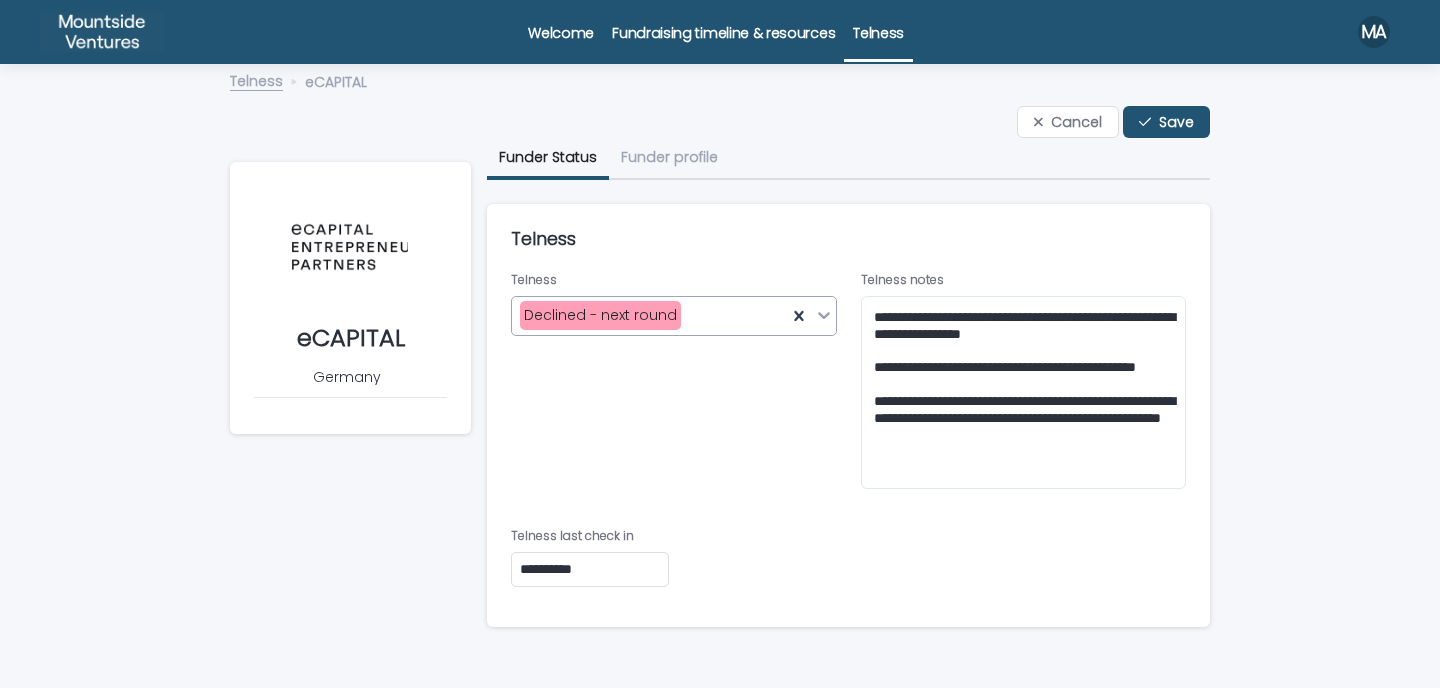 click on "**********" at bounding box center [590, 569] 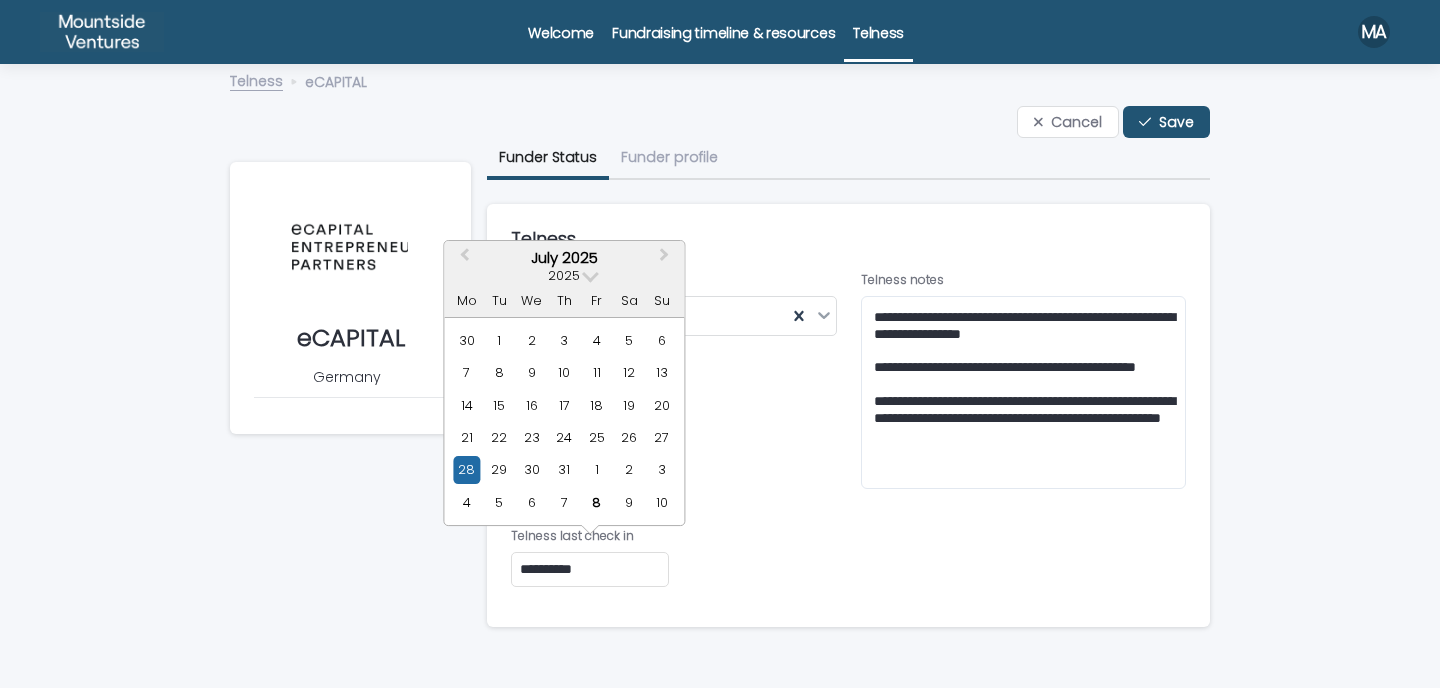 click on "**********" at bounding box center (590, 569) 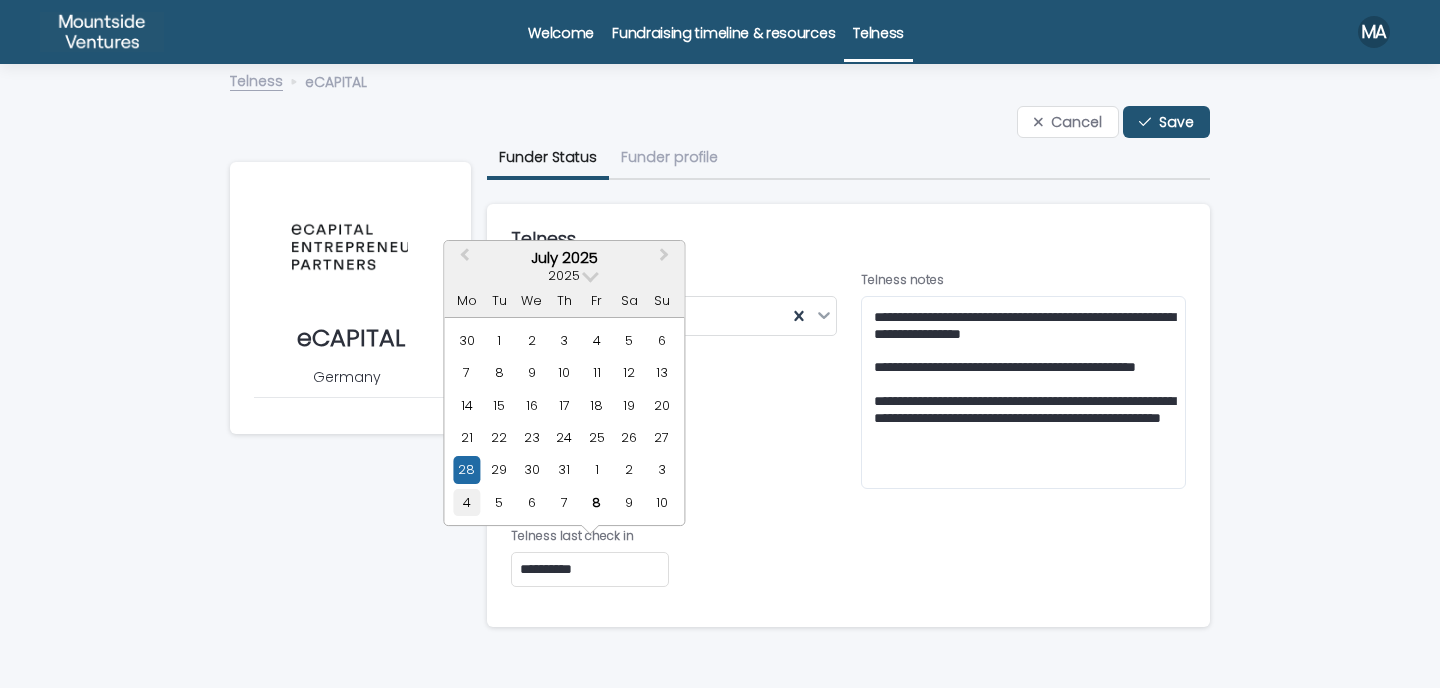 click on "4" at bounding box center (466, 502) 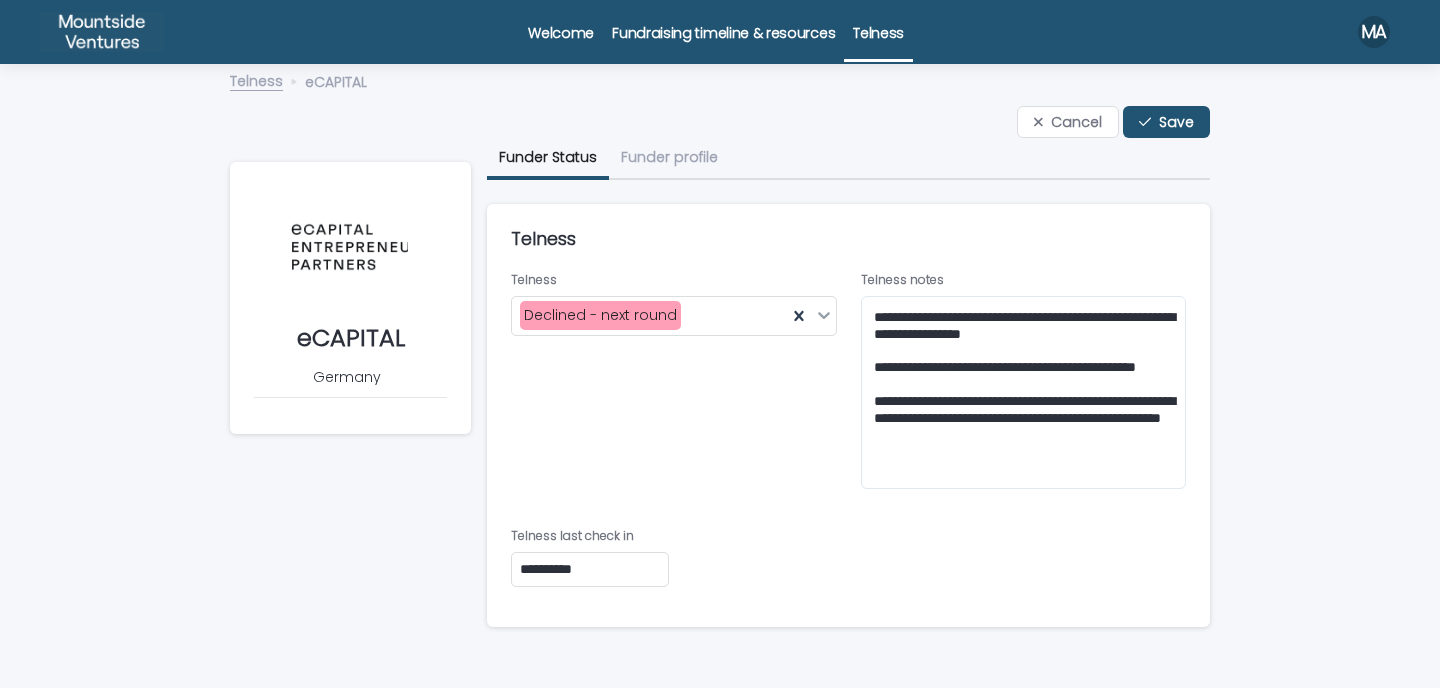 type on "**********" 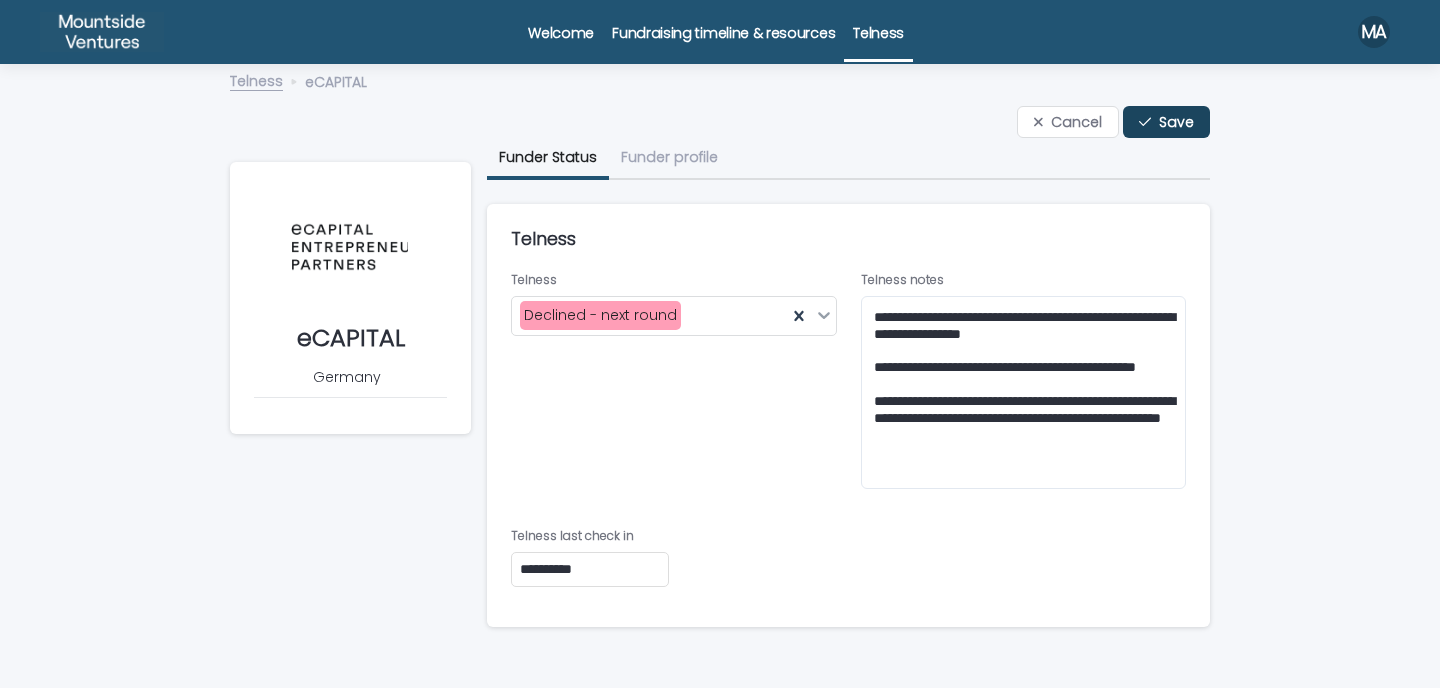 click on "Save" at bounding box center (1176, 122) 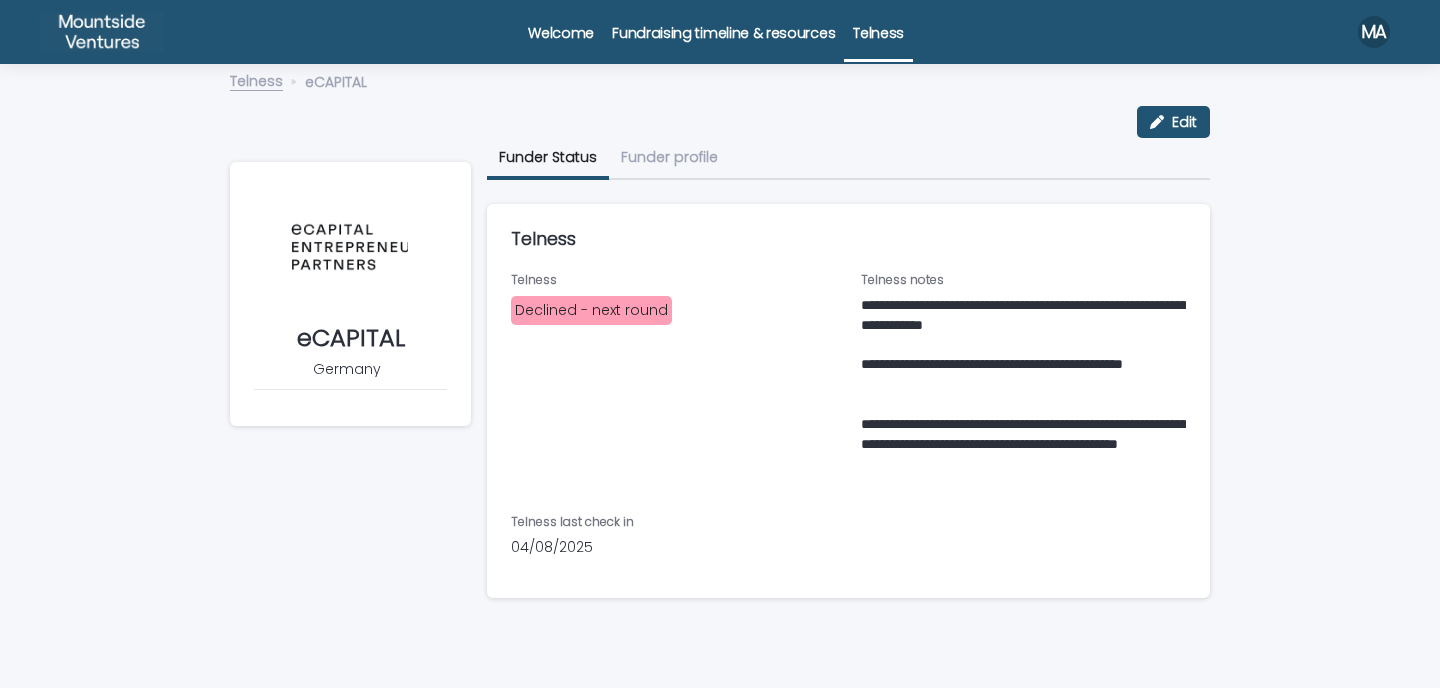 click on "Telness" at bounding box center [878, 21] 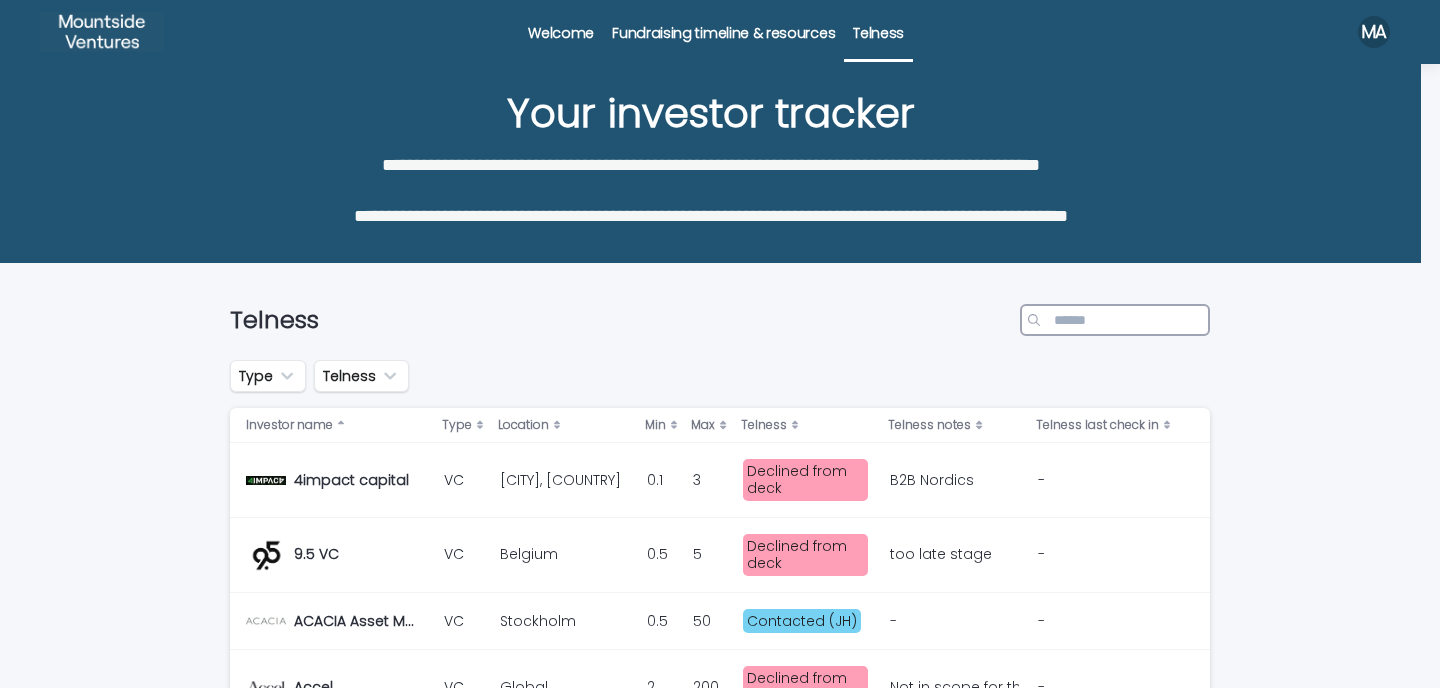 click at bounding box center (1115, 320) 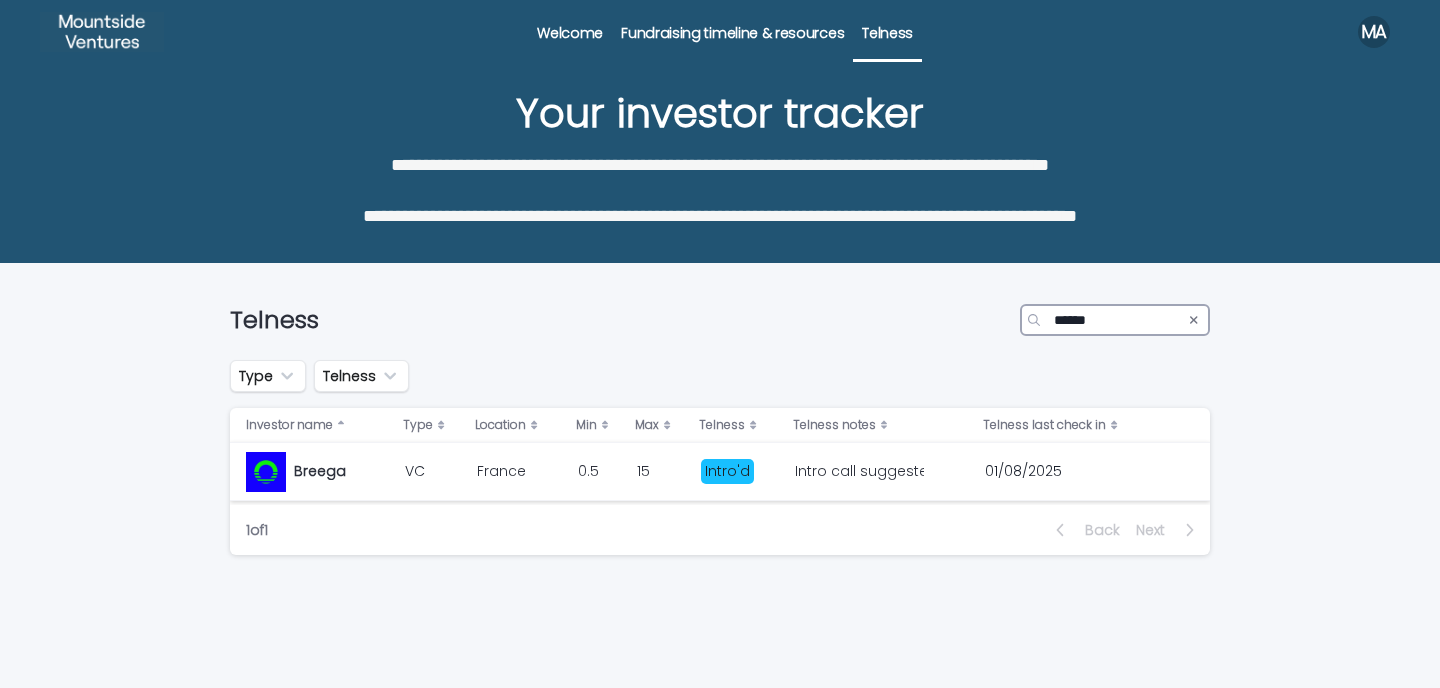 type on "******" 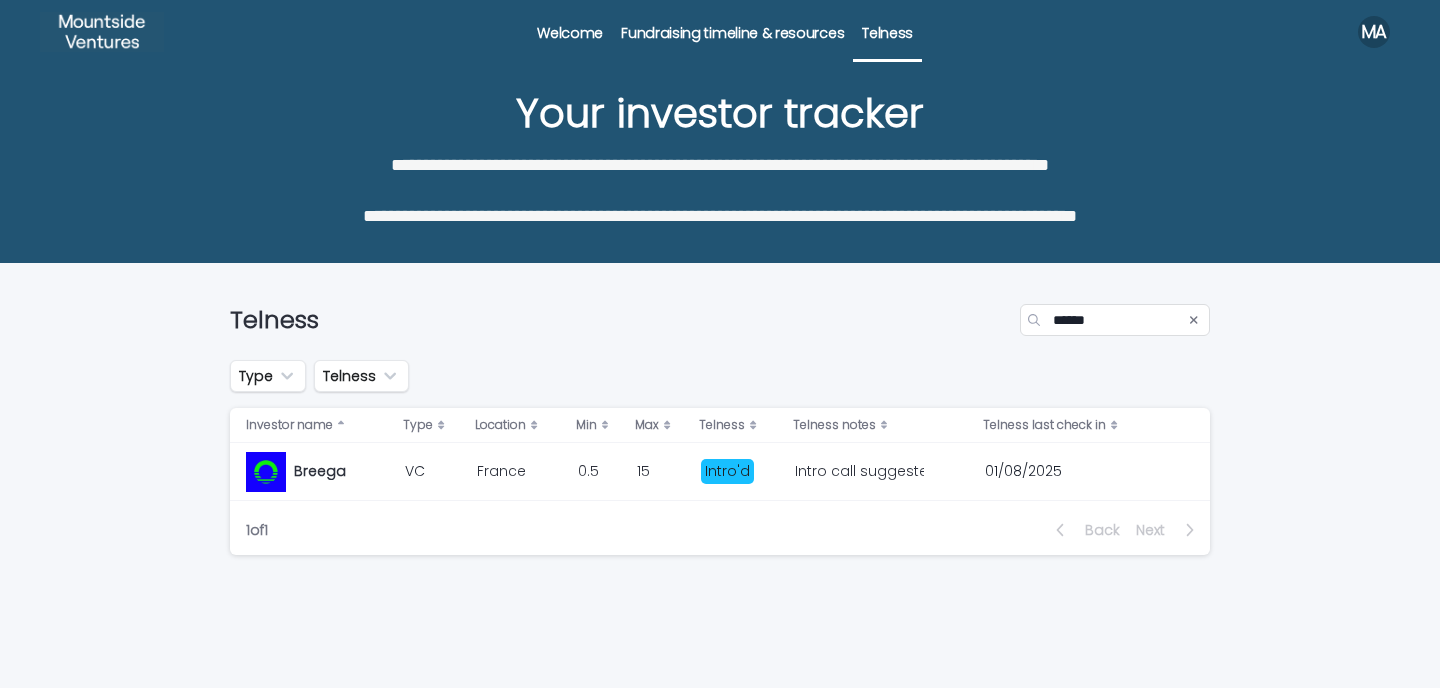 click on "Intro call suggested July 30.
Call scheduled August 19." at bounding box center [857, 471] 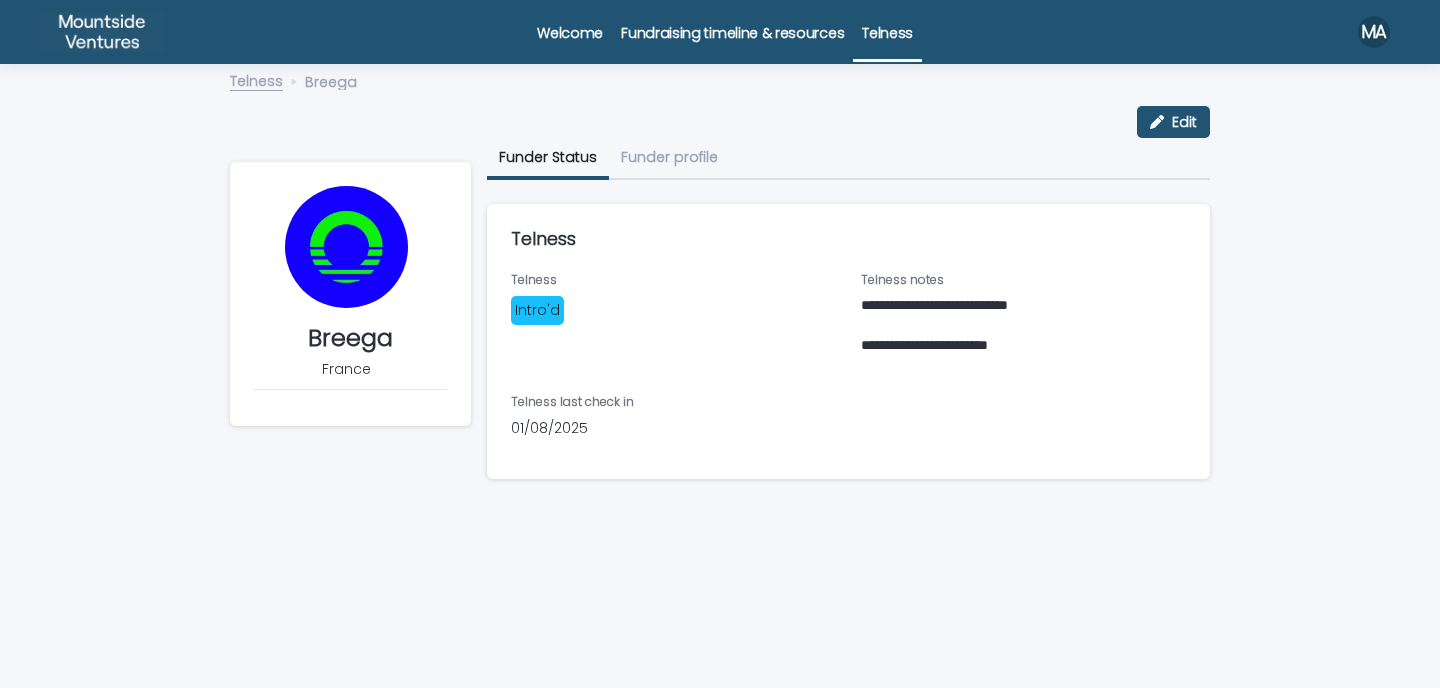 click on "Telness" at bounding box center (887, 21) 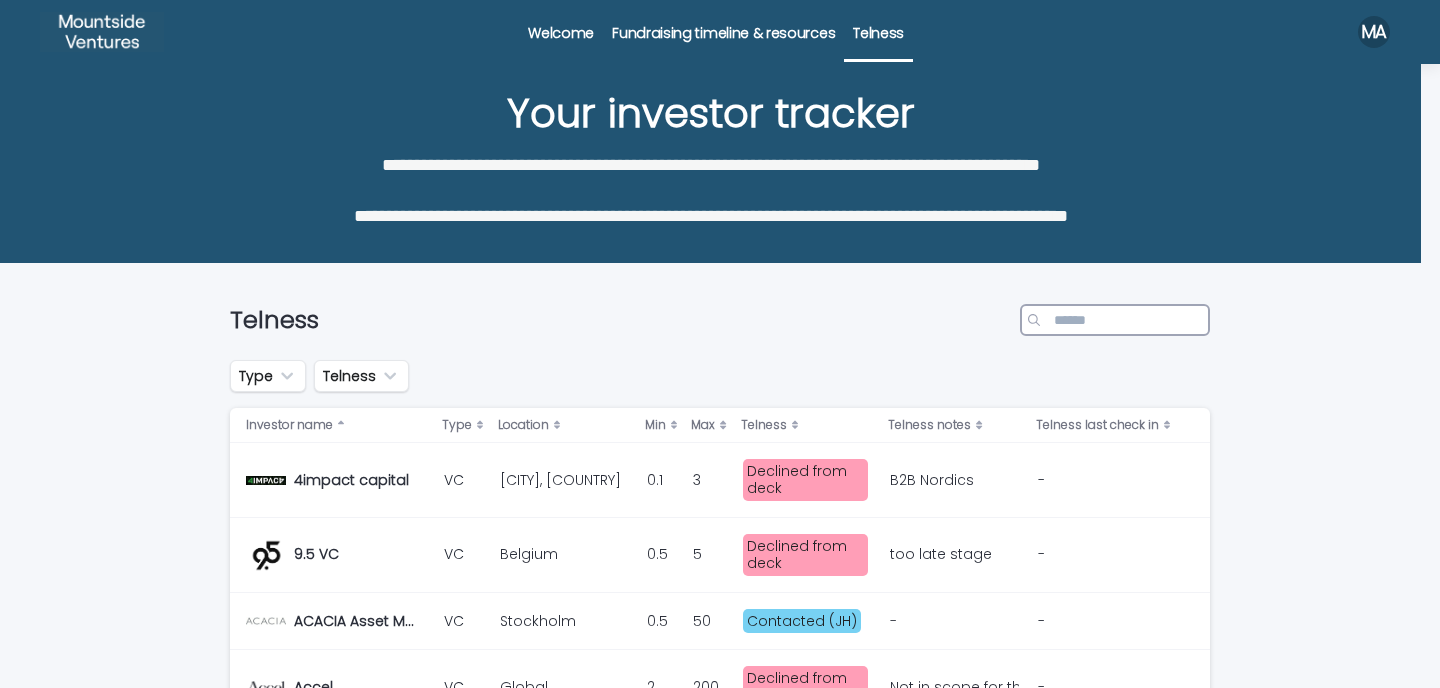 click at bounding box center (1115, 320) 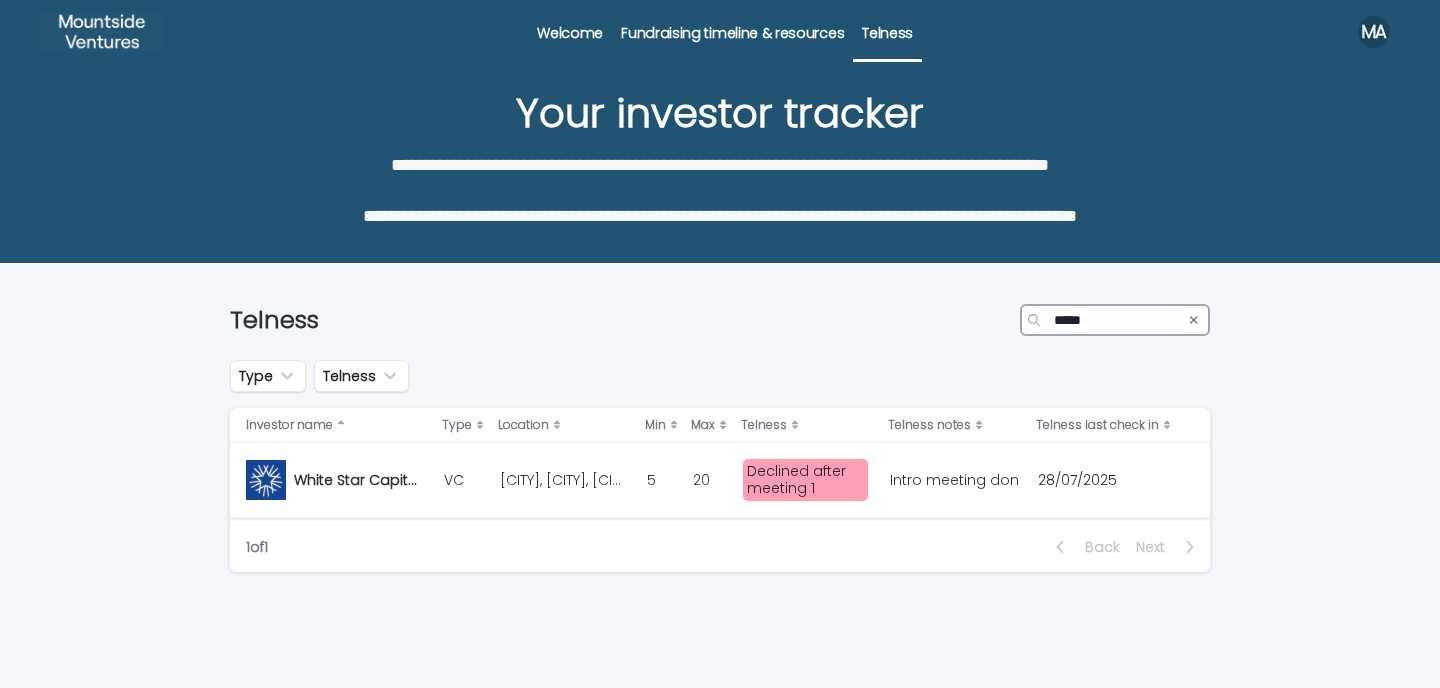 type on "*****" 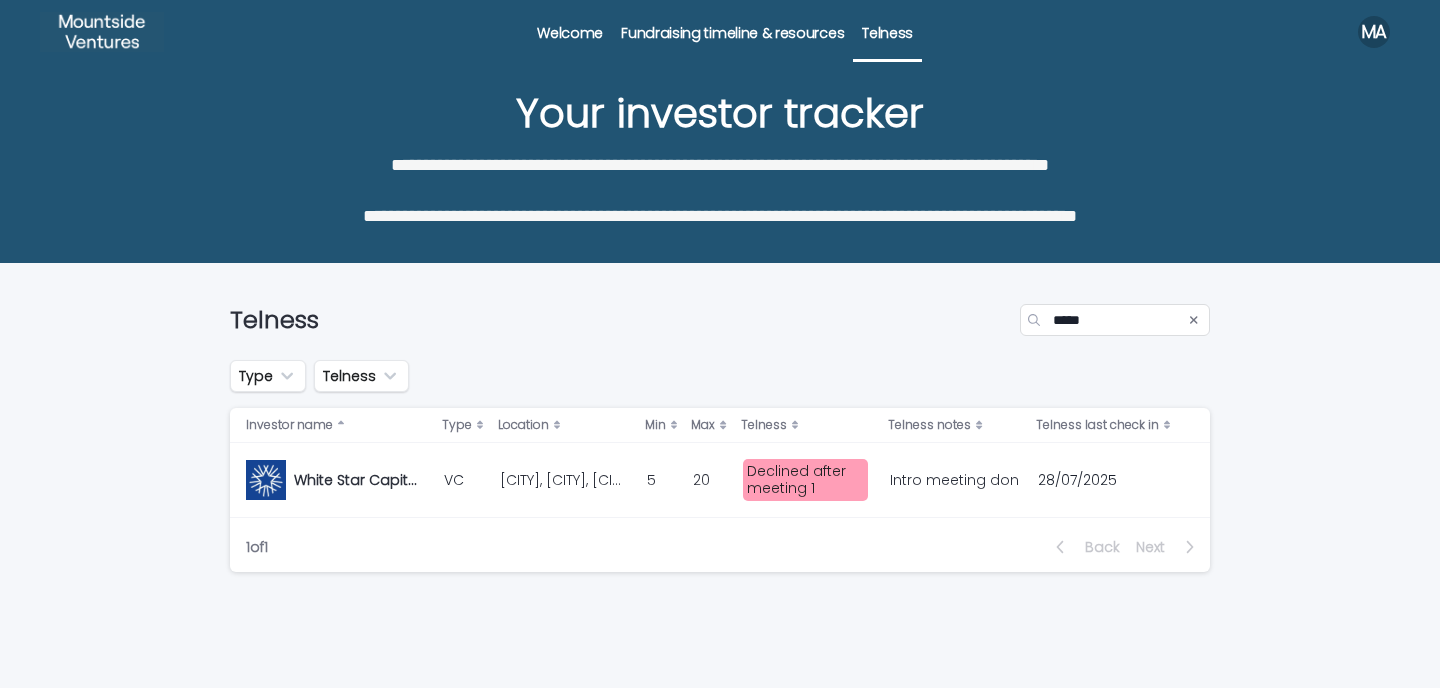 click on "Intro meeting done. They are to come back with interest for next step.
Not followed up since last meeting. Send email asking for follow up.
--
" I shared your deck within the team and we discussed extensively in the last pipeline meeting. However, unfortunately, the team could not build sufficient conviction to continue conversations at this point. "
Intro meeting done. They are to come back with interest for next step.
Not followed up since last meeting. Send email asking for follow up.
--
" I shared your deck within the team and we discussed extensively in the last pipeline meeting. However, unfortunately, the team could not build sufficient conviction to continue conversations at this point. "" at bounding box center [955, 480] 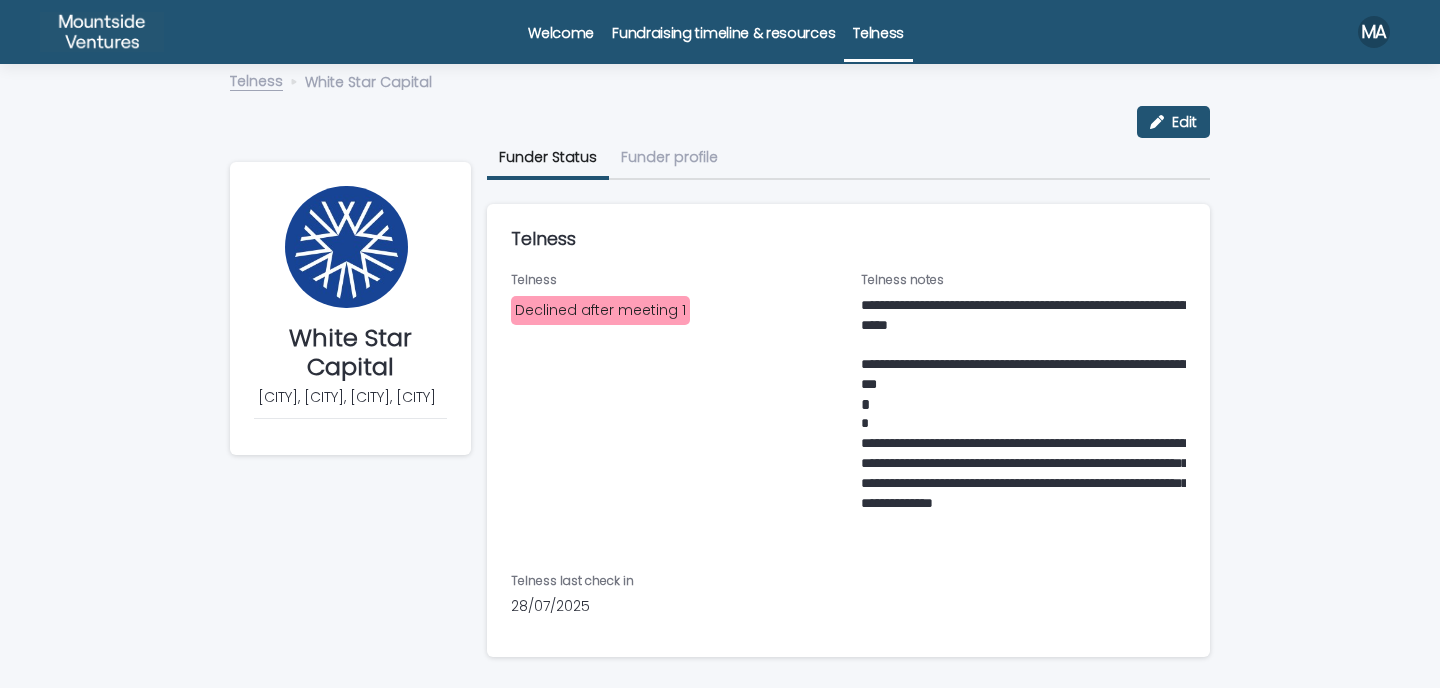 click on "Telness" at bounding box center (878, 21) 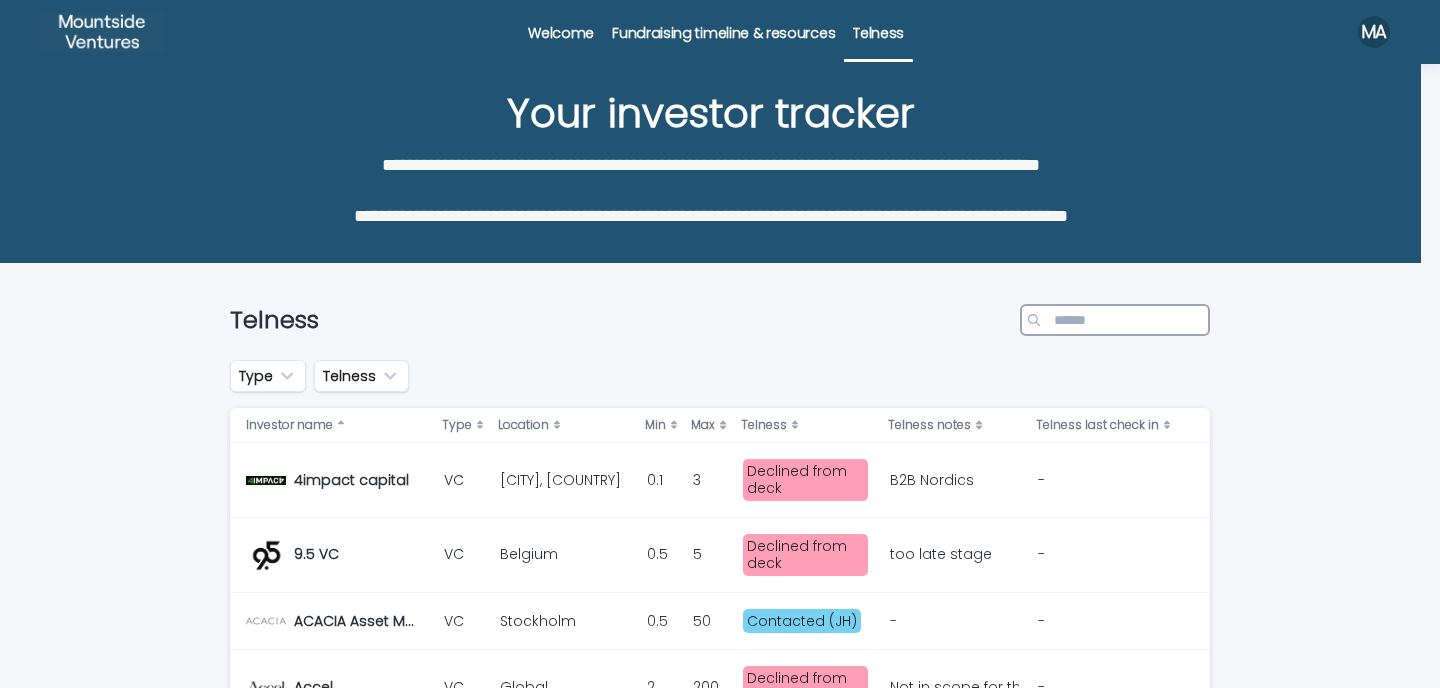 click at bounding box center (1115, 320) 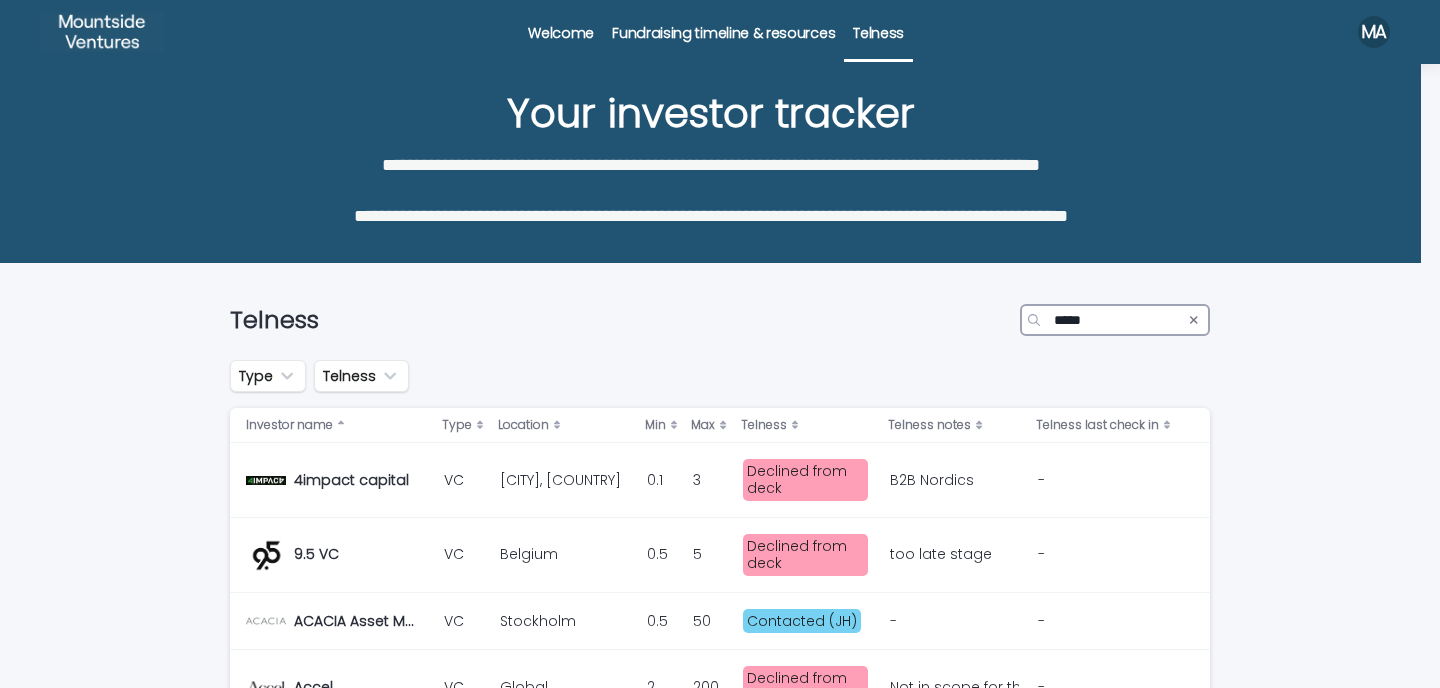 type on "*****" 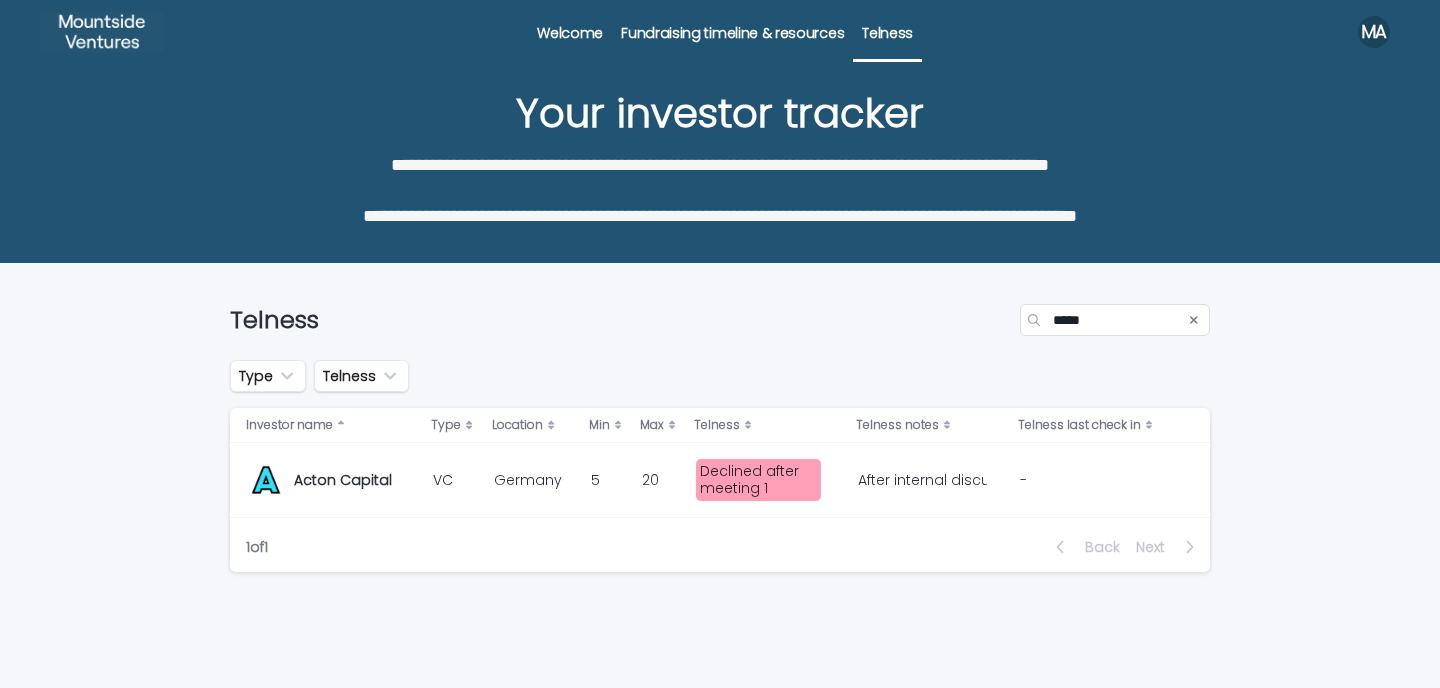 click on "After internal discussion, however, we decided to pass.
While your approach is interesting, commercial traction ITO live ARR is still very limited, given that the company has already been around for quite some time with substantial funding, and has already reached a significant valuation level.
Taking into account the group structure, with a non-core MVNO (anticipated to be divested), and the sales pipeline (with larger / more attractive leads) expected to materialize/ close rather soon, maybe it is advisable to look for bridge financing, and go for a full round afterwards, which would allow to prove product/ market fit with larger customers at higher ACVs than the existing ones, and hence the business case." at bounding box center [920, 480] 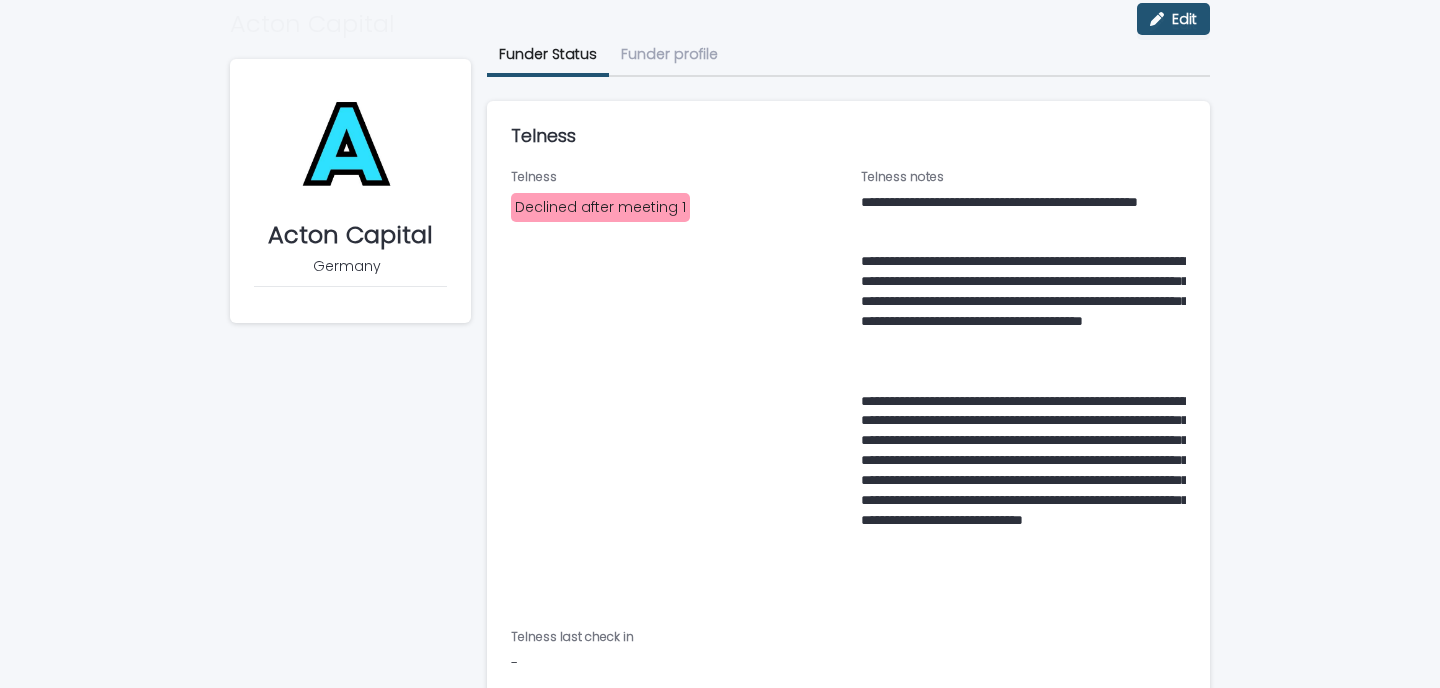 scroll, scrollTop: 242, scrollLeft: 0, axis: vertical 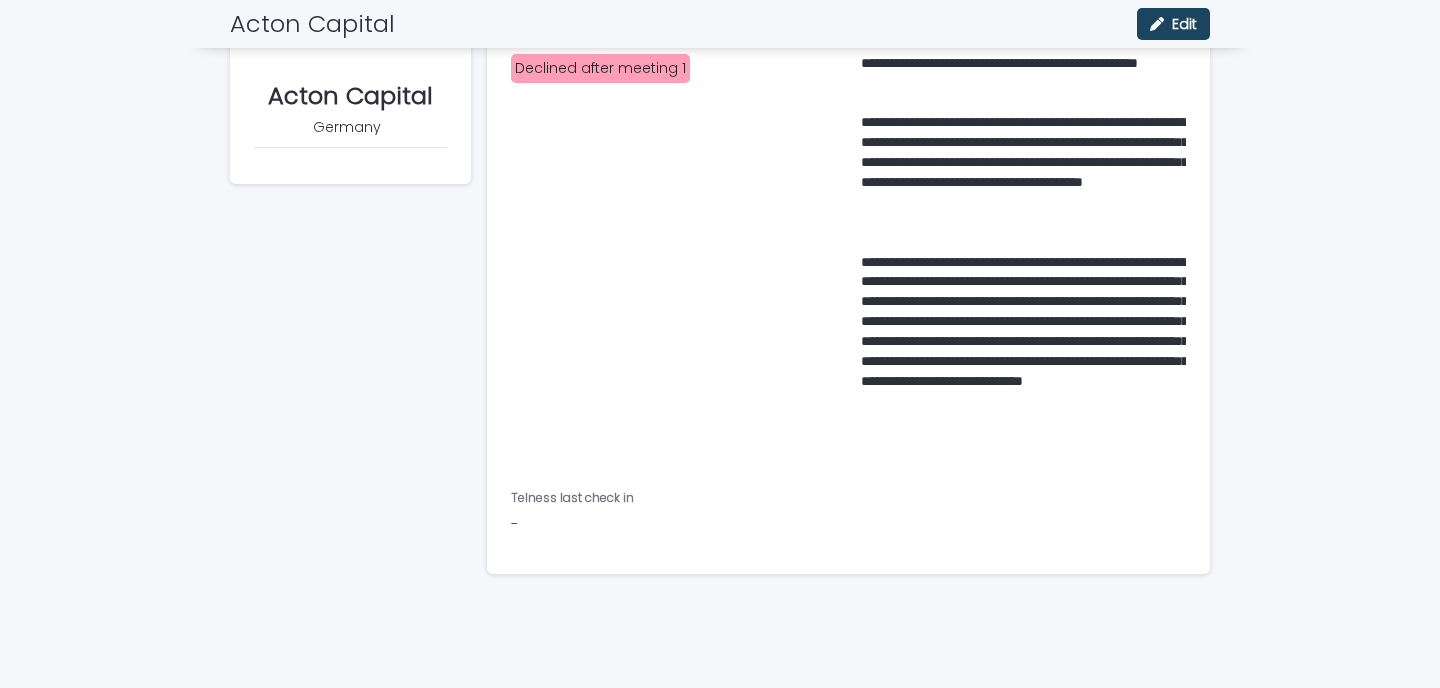 click on "Edit" at bounding box center [1184, 24] 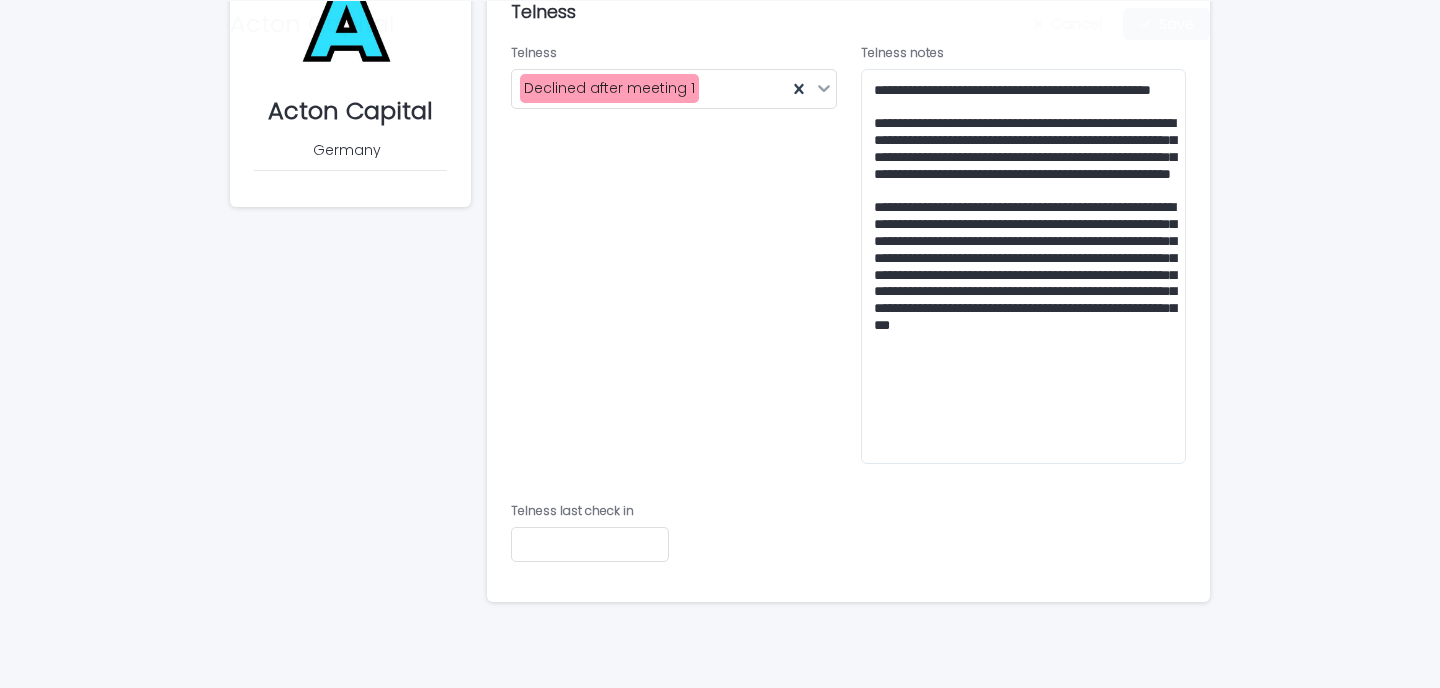 scroll, scrollTop: 254, scrollLeft: 0, axis: vertical 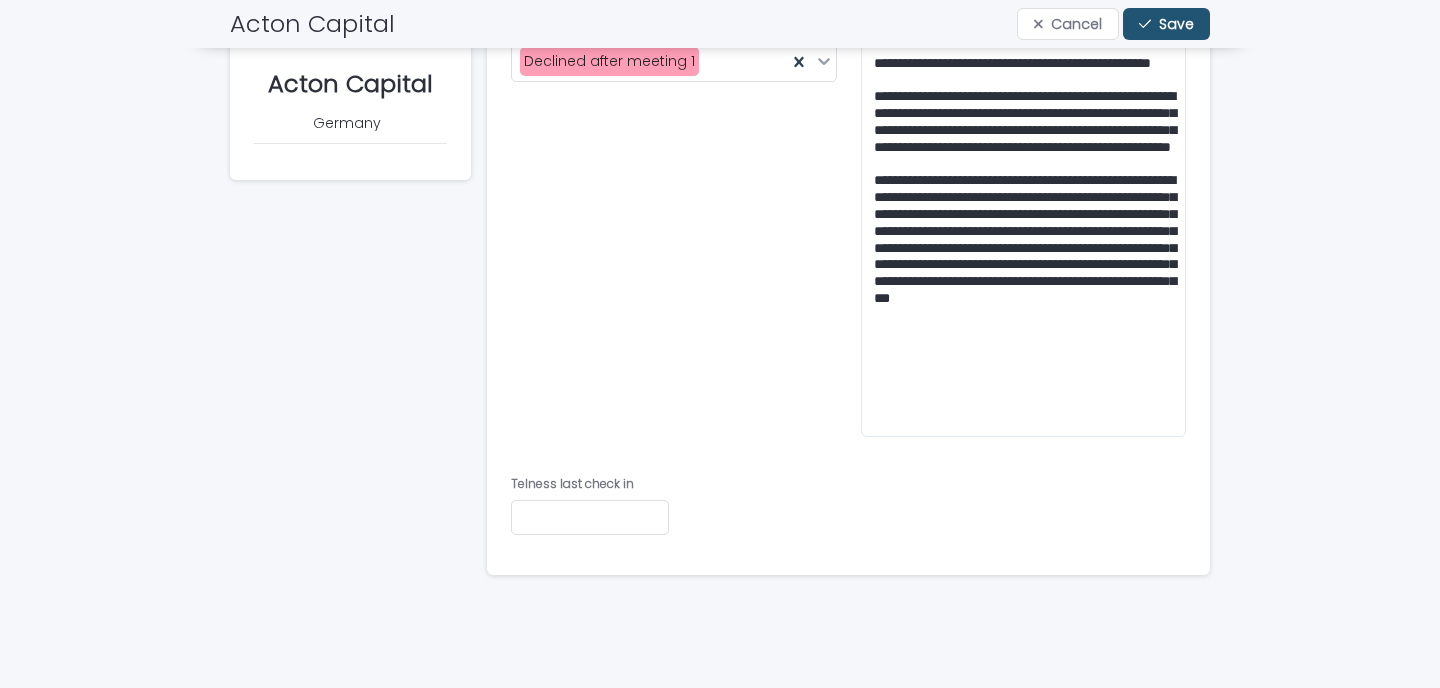 click at bounding box center (590, 517) 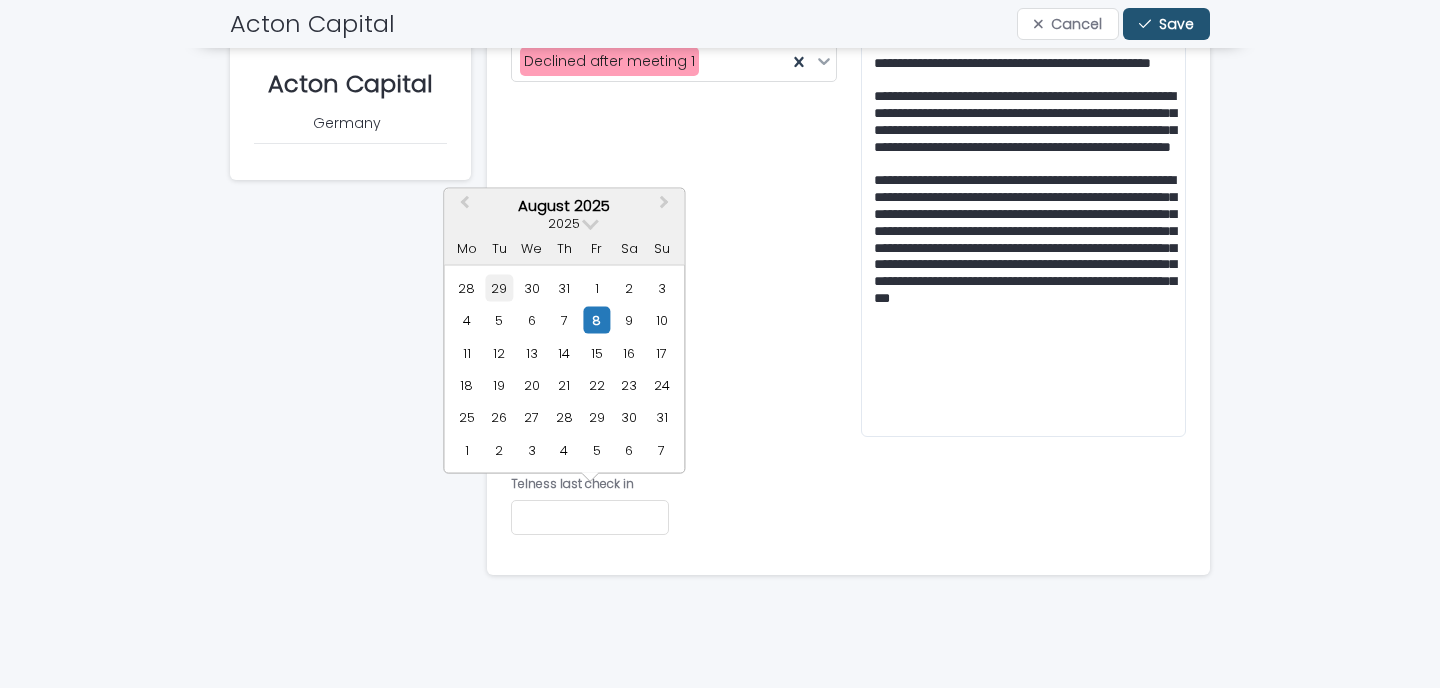 click on "29" at bounding box center [499, 287] 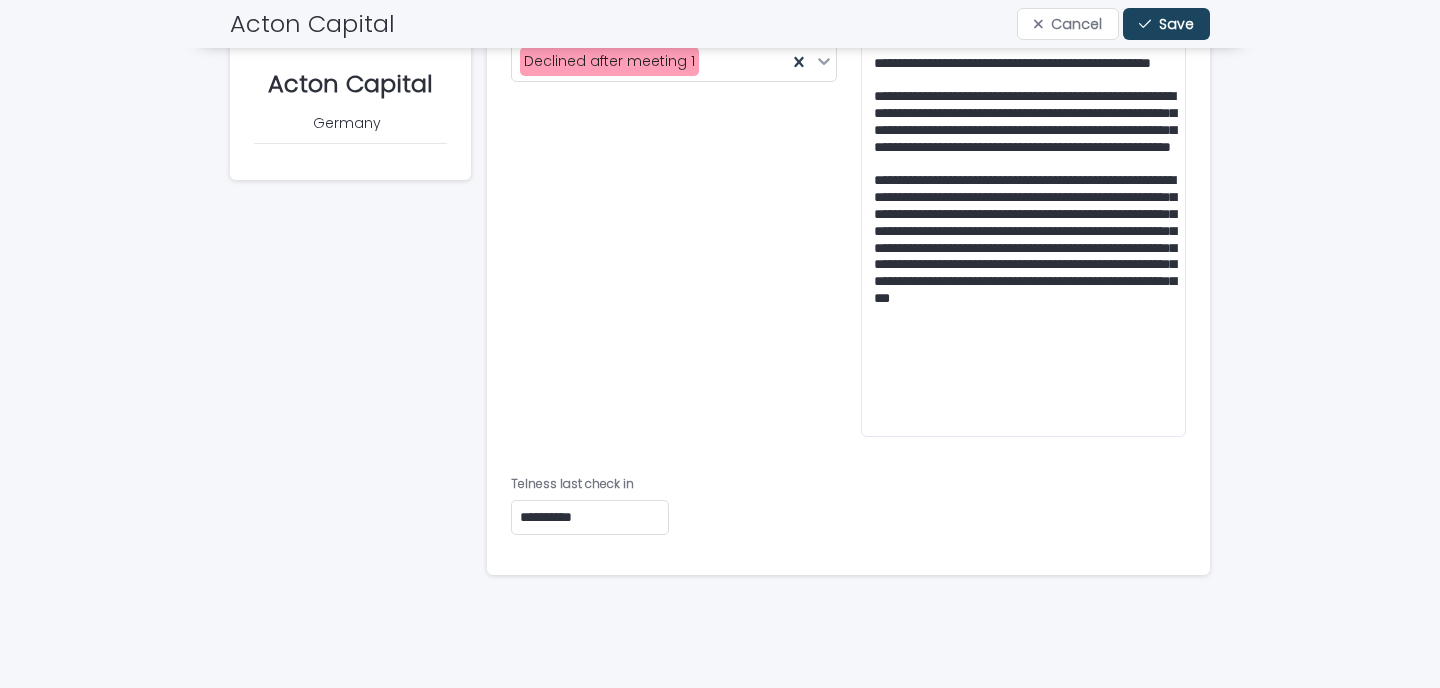 click 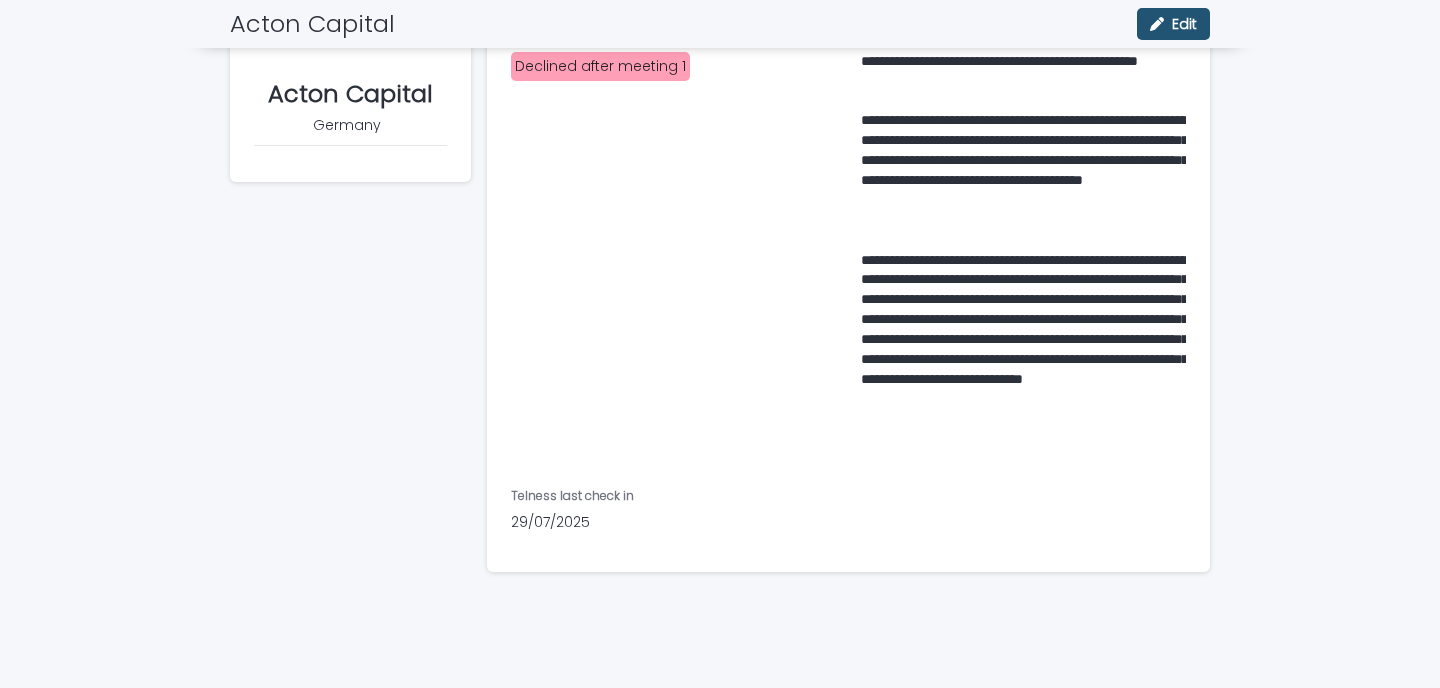 scroll, scrollTop: 0, scrollLeft: 0, axis: both 